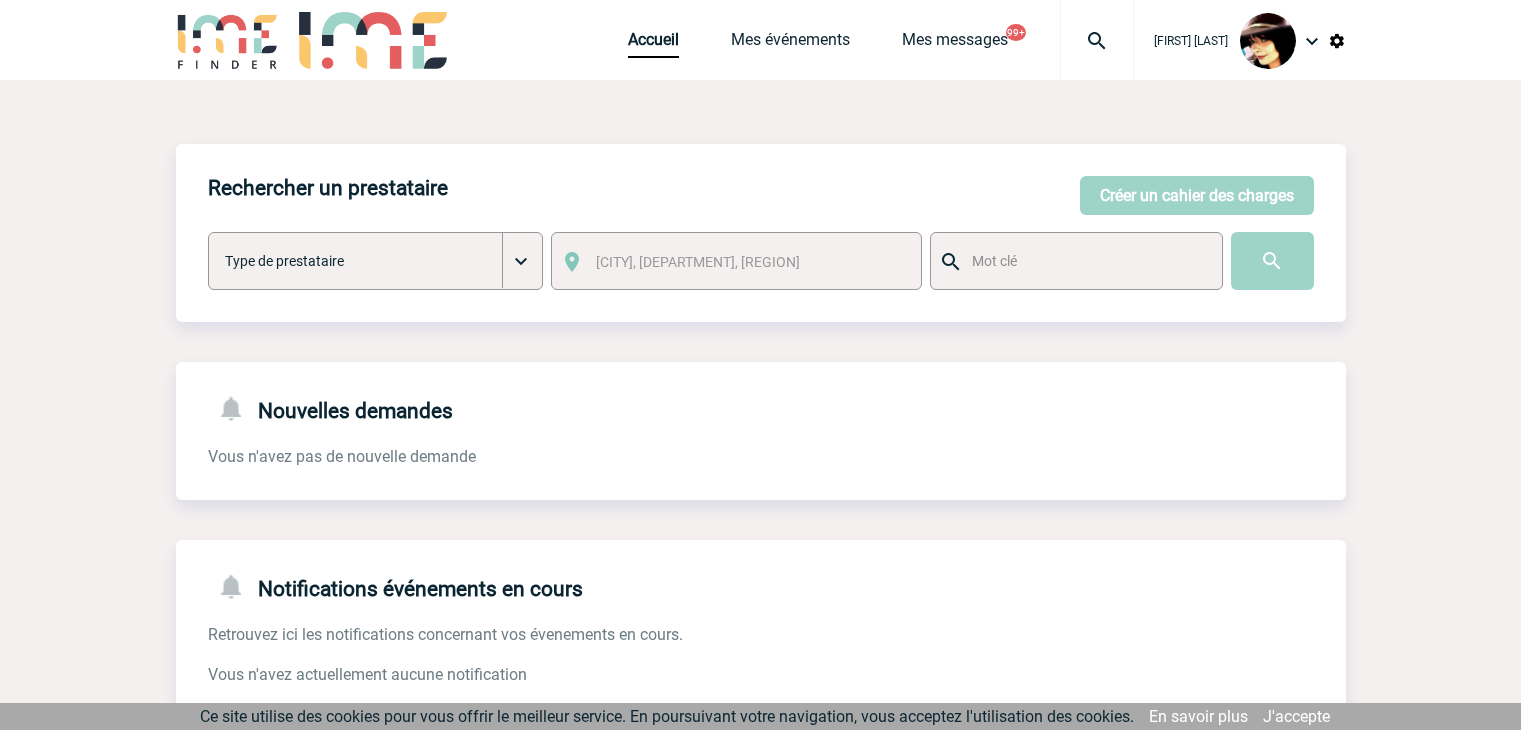 scroll, scrollTop: 0, scrollLeft: 0, axis: both 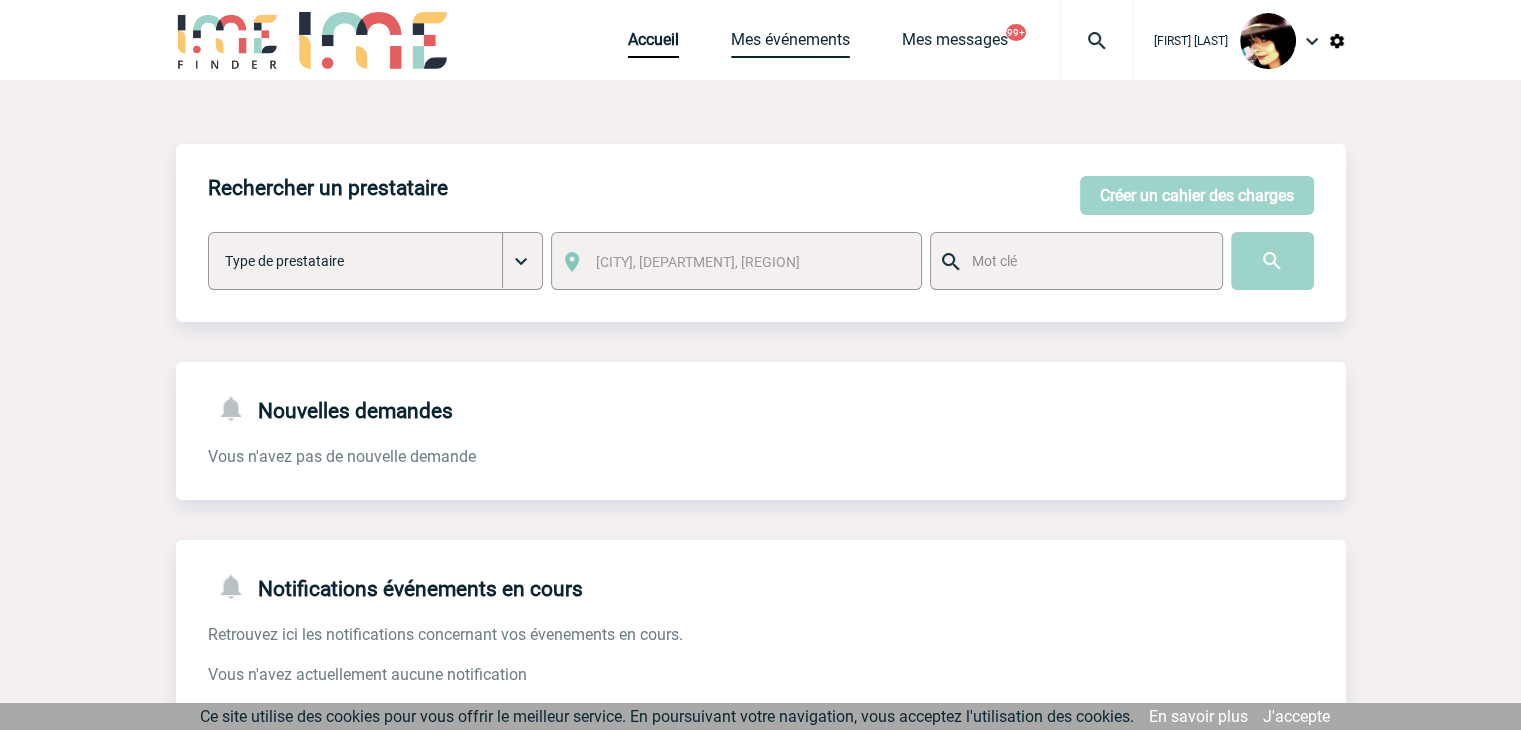 click on "Mes événements" at bounding box center [790, 44] 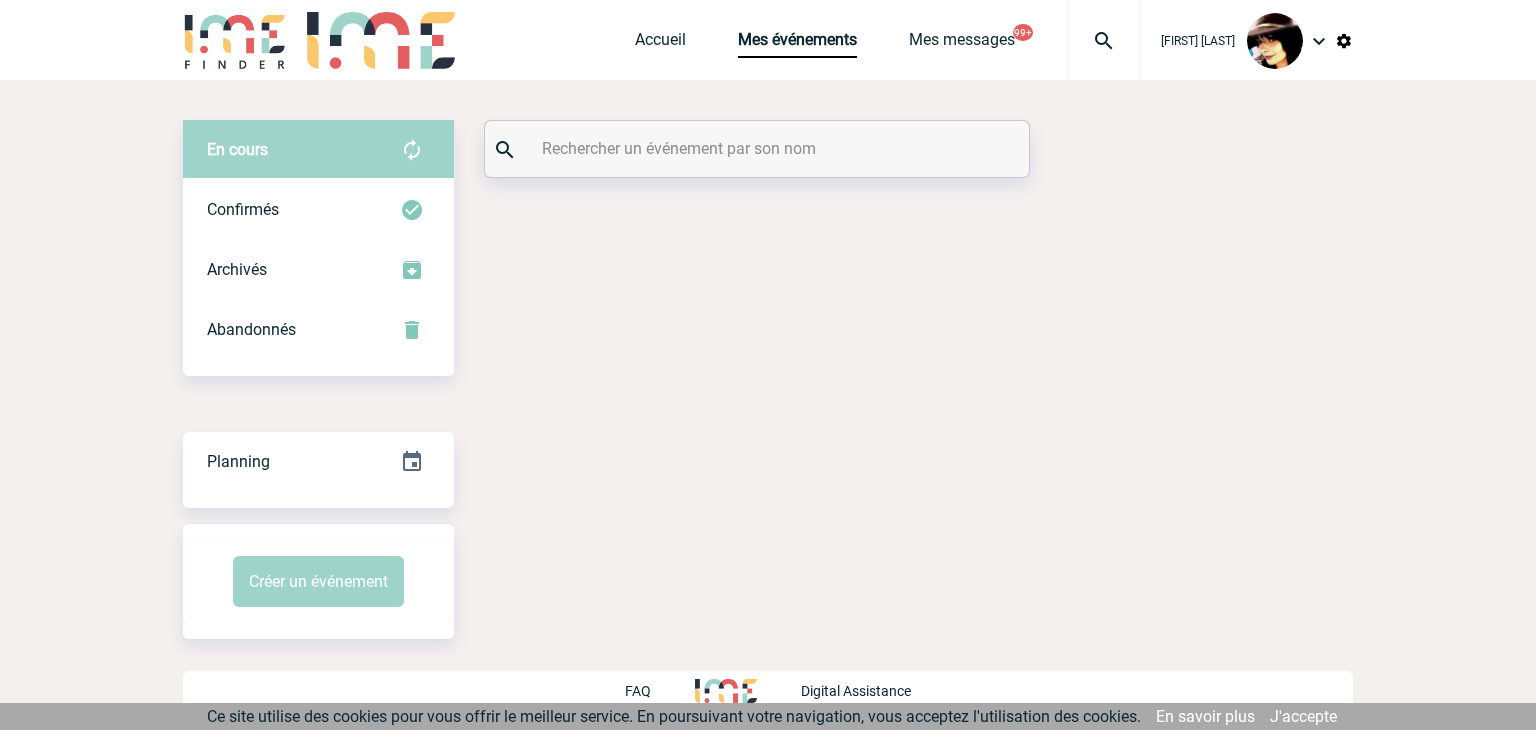 scroll, scrollTop: 0, scrollLeft: 0, axis: both 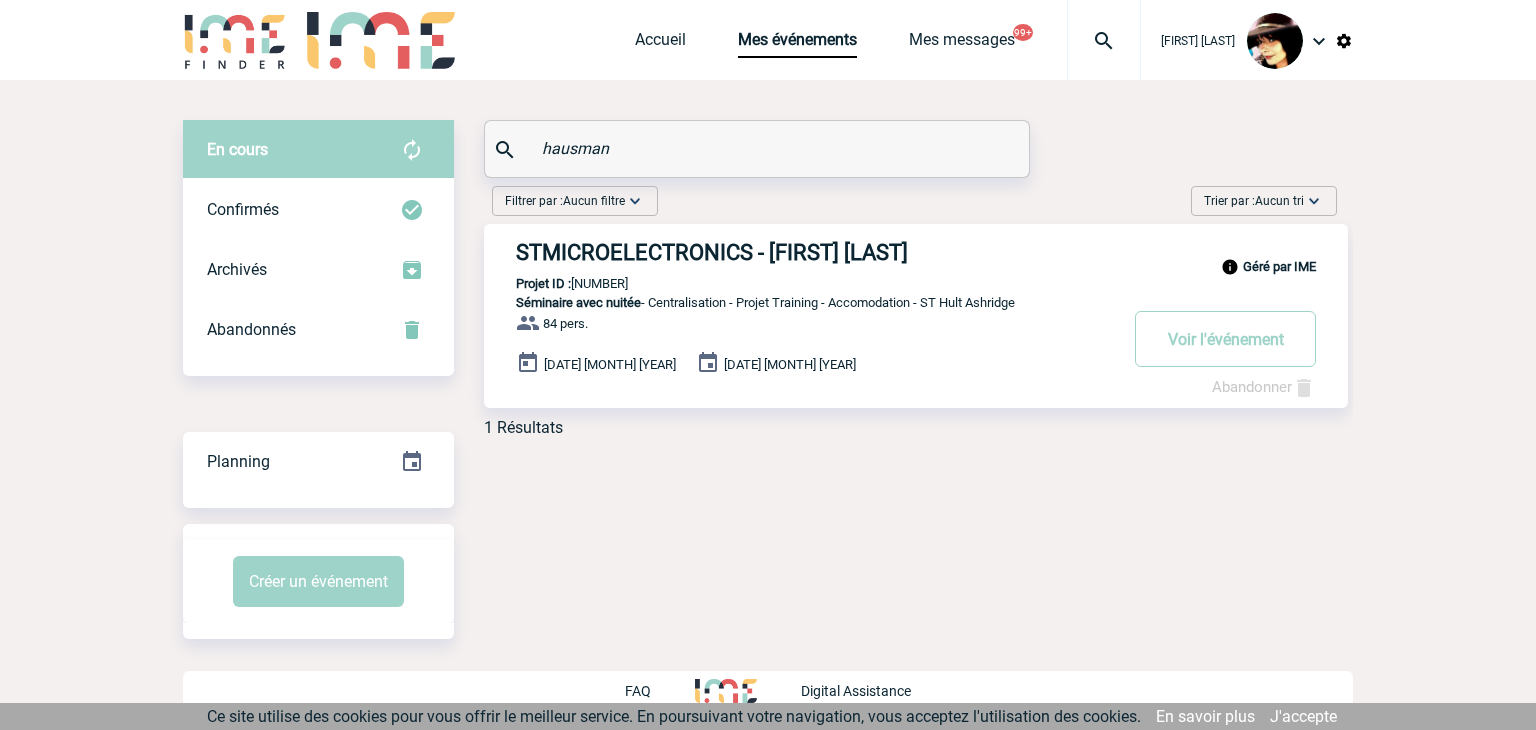 type on "hausman" 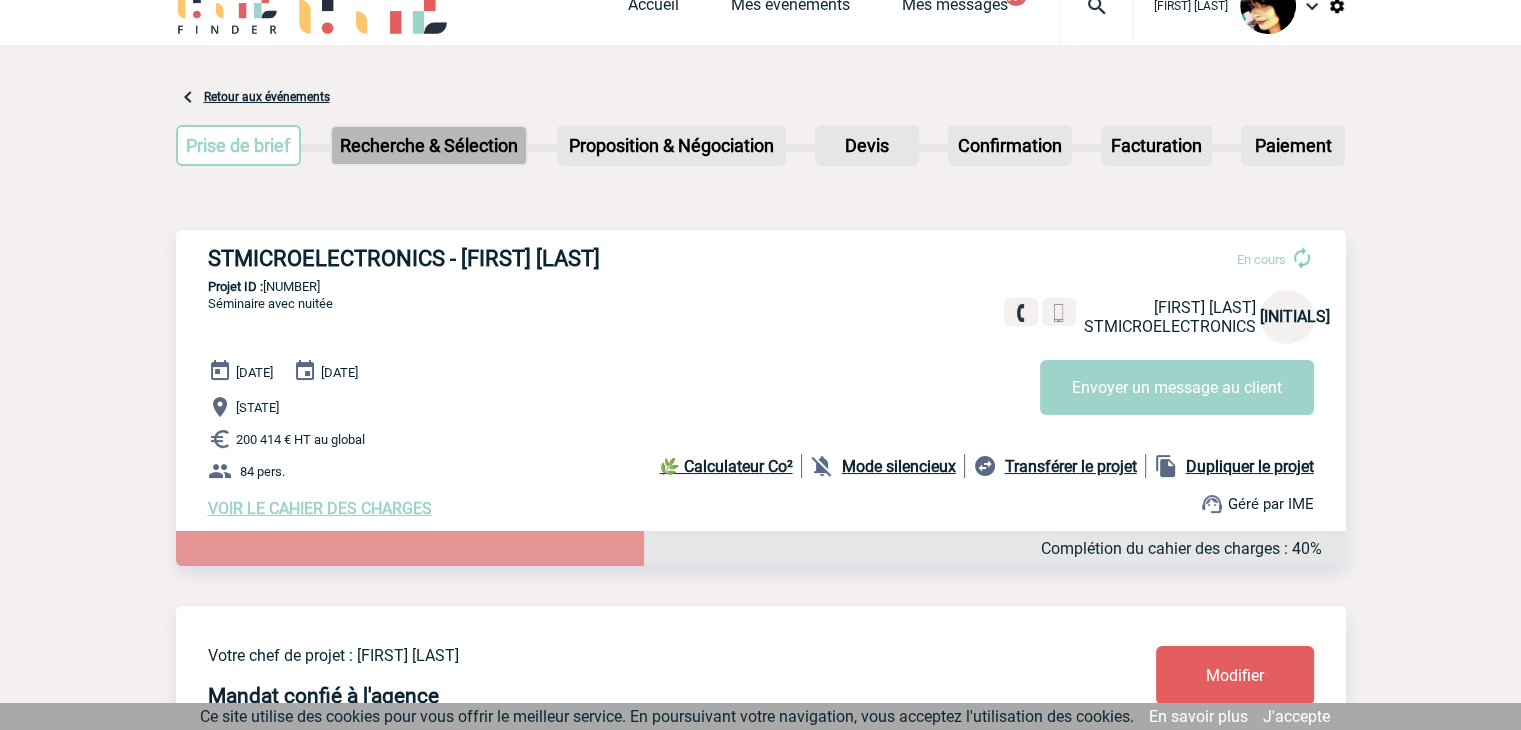 scroll, scrollTop: 0, scrollLeft: 0, axis: both 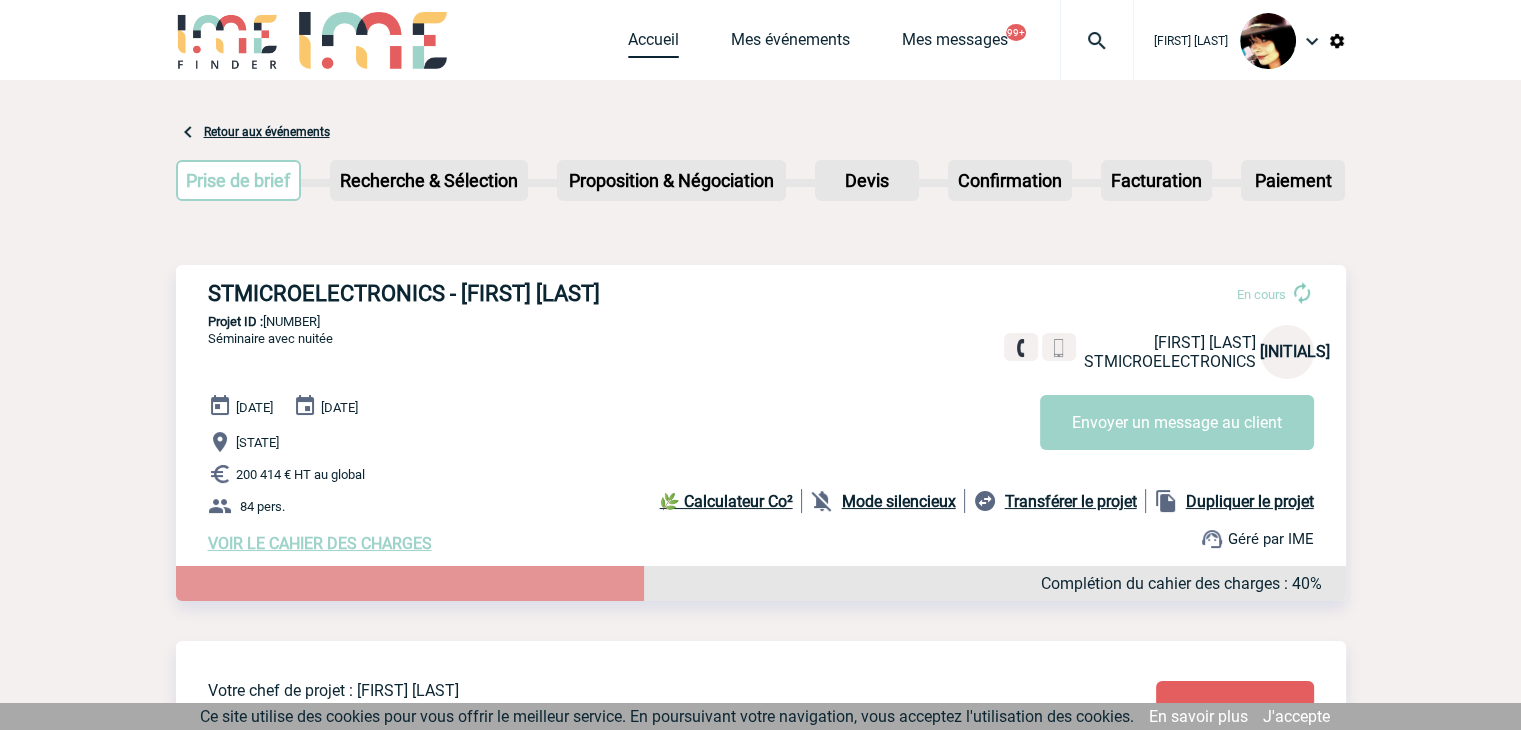 click on "Accueil" at bounding box center [653, 44] 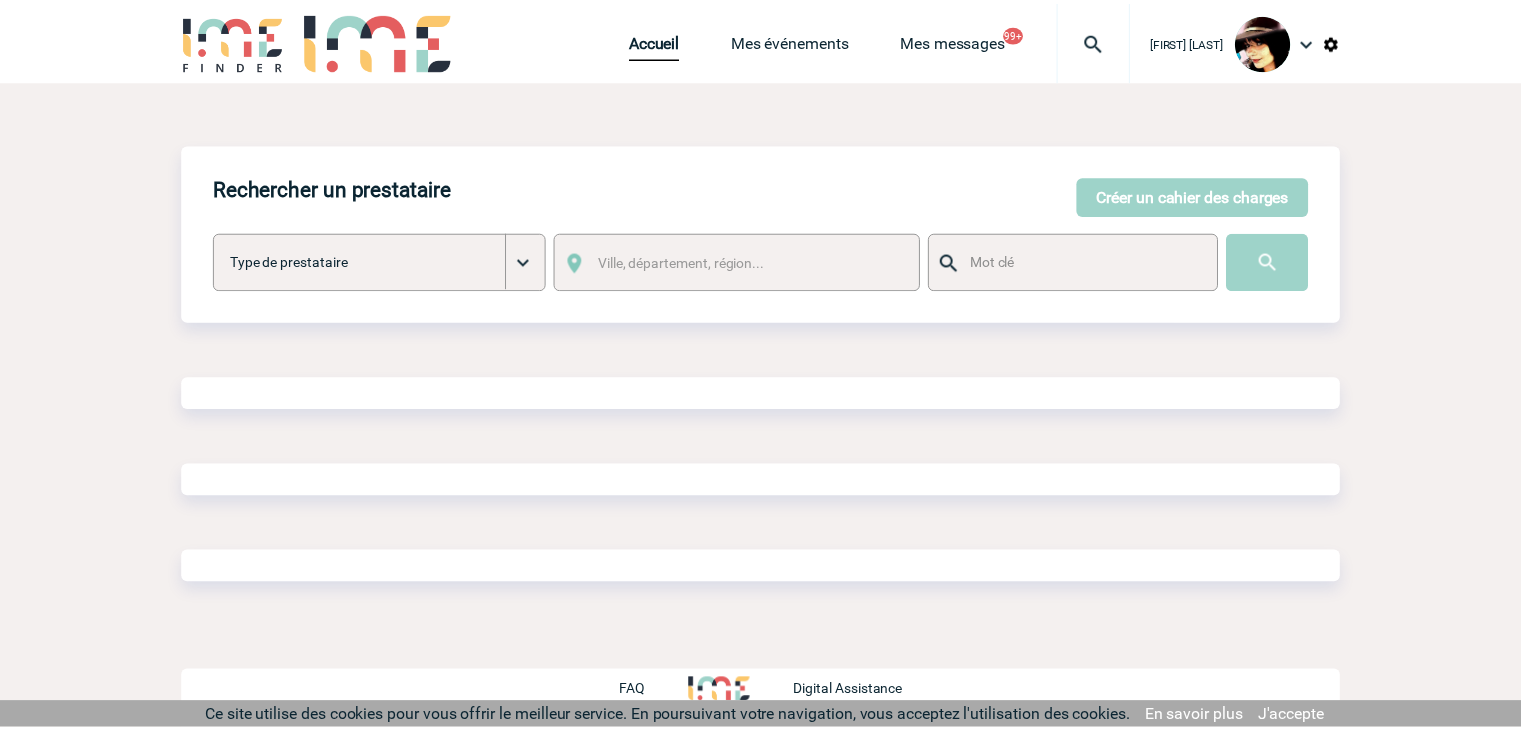 scroll, scrollTop: 0, scrollLeft: 0, axis: both 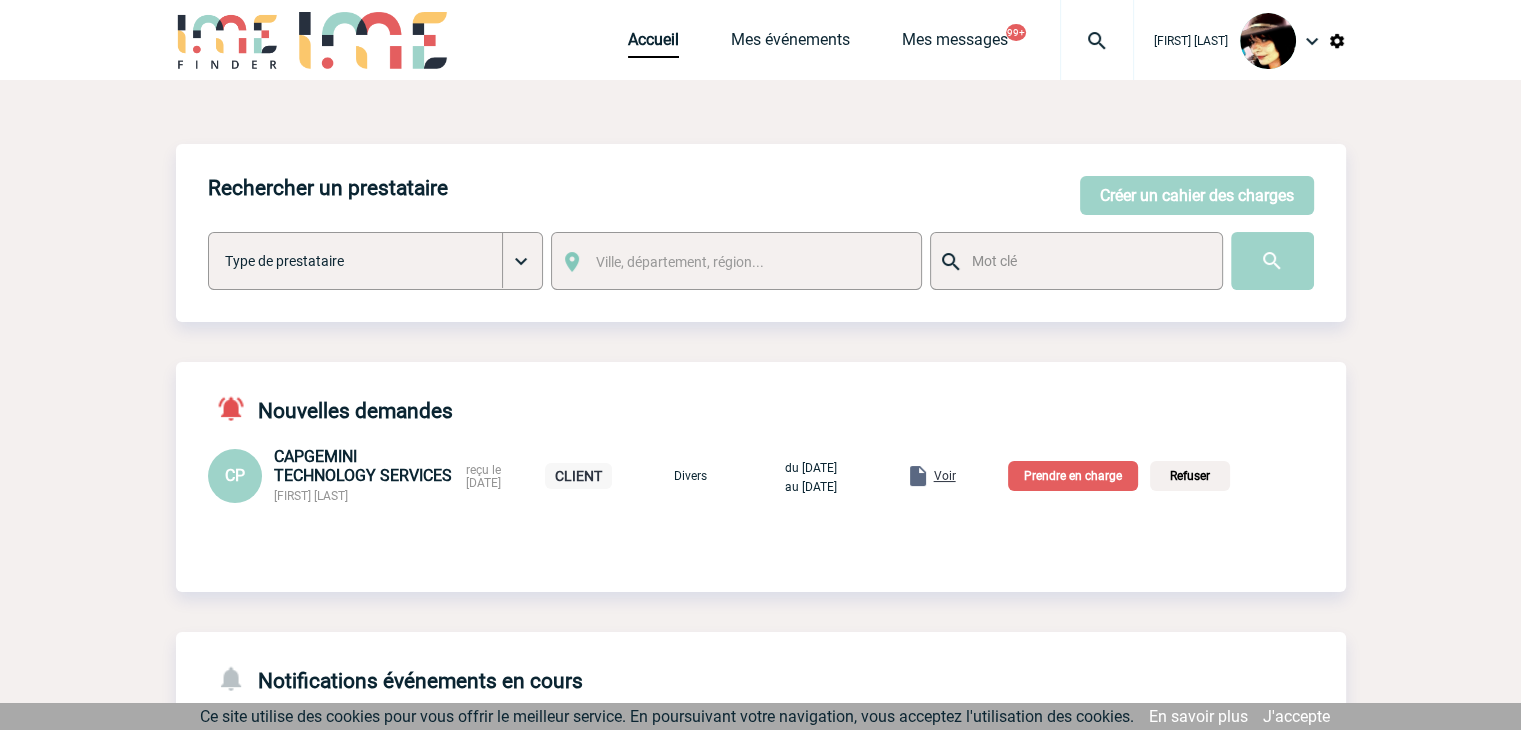 click on "Voir" at bounding box center [945, 476] 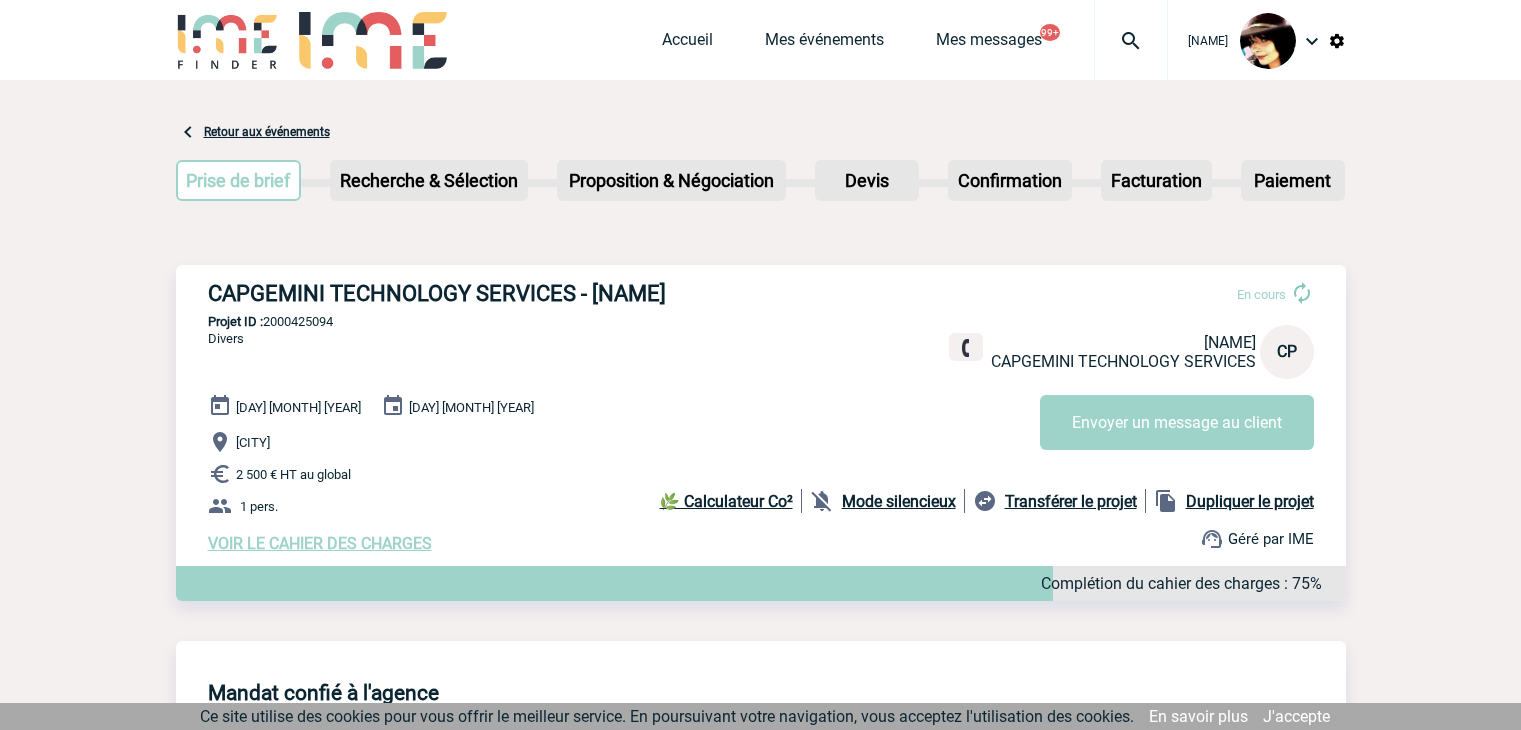 scroll, scrollTop: 0, scrollLeft: 0, axis: both 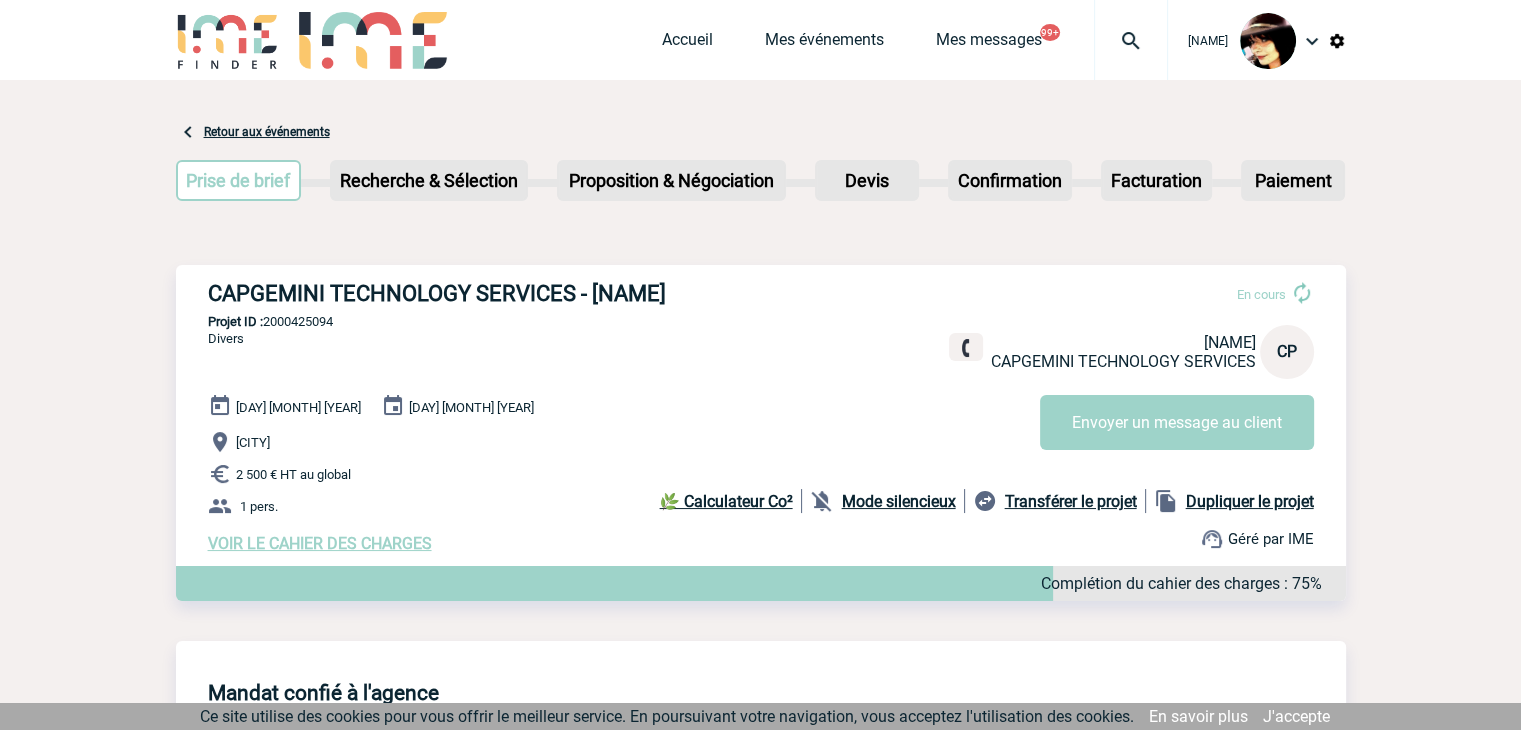 click on "VOIR LE CAHIER DES CHARGES" at bounding box center (320, 543) 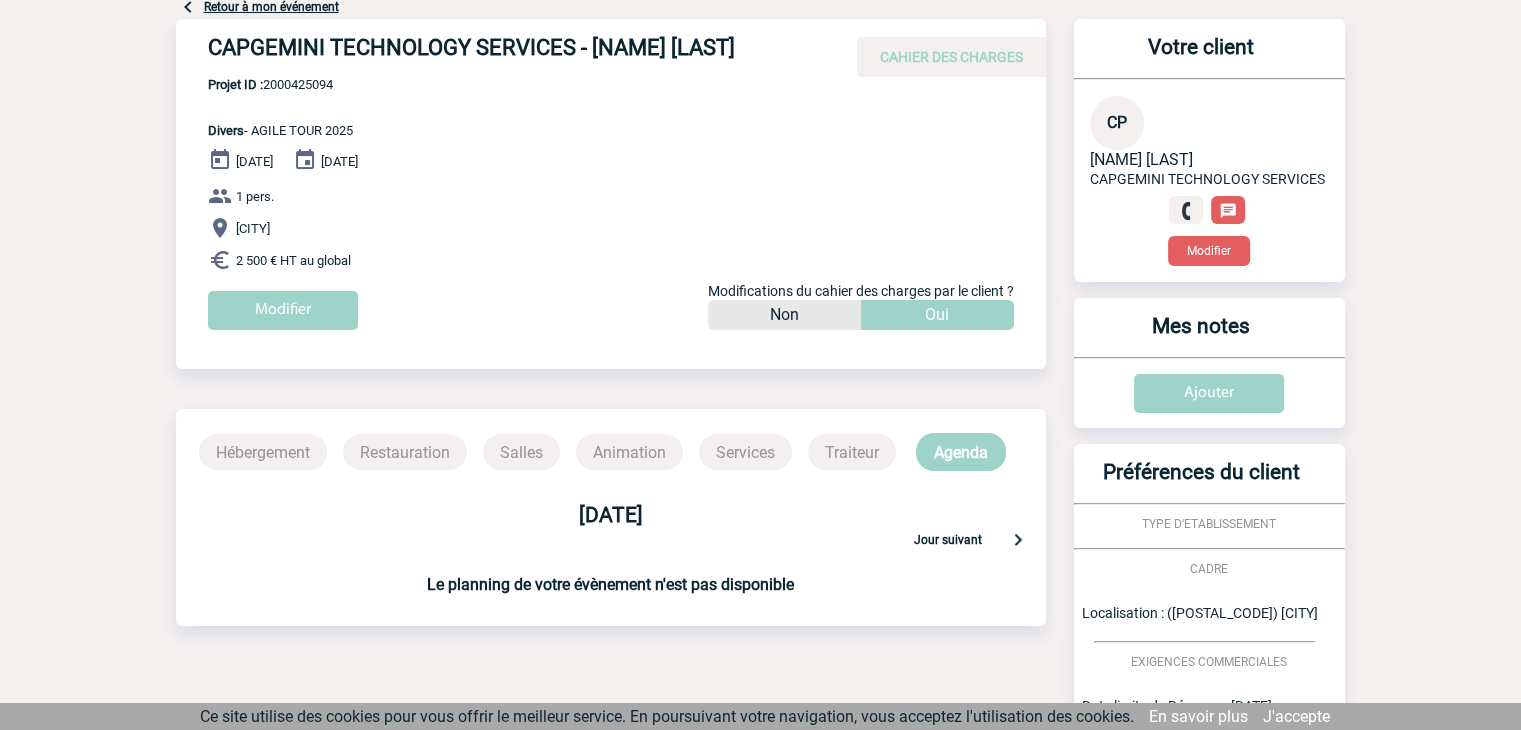 scroll, scrollTop: 0, scrollLeft: 0, axis: both 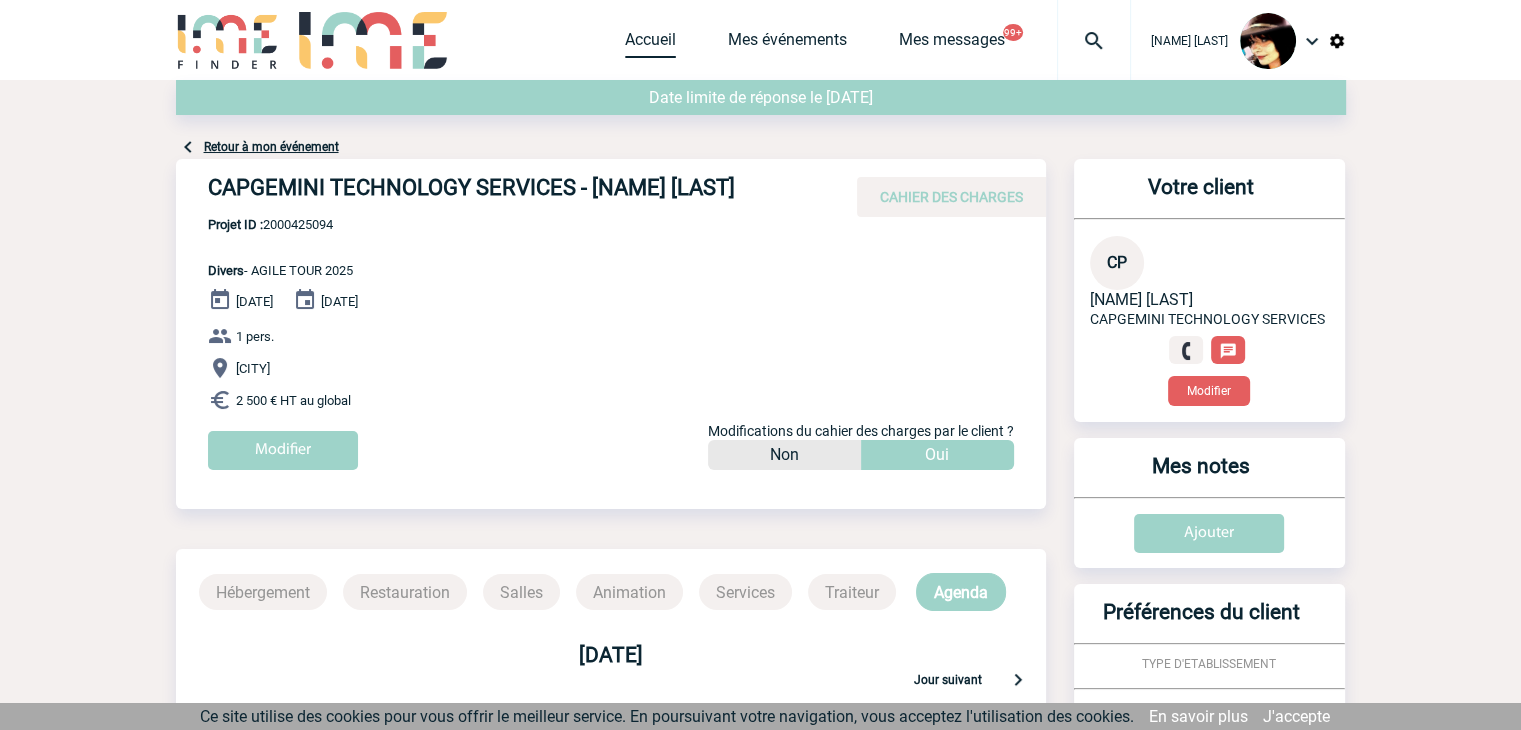 click on "Accueil" at bounding box center (650, 44) 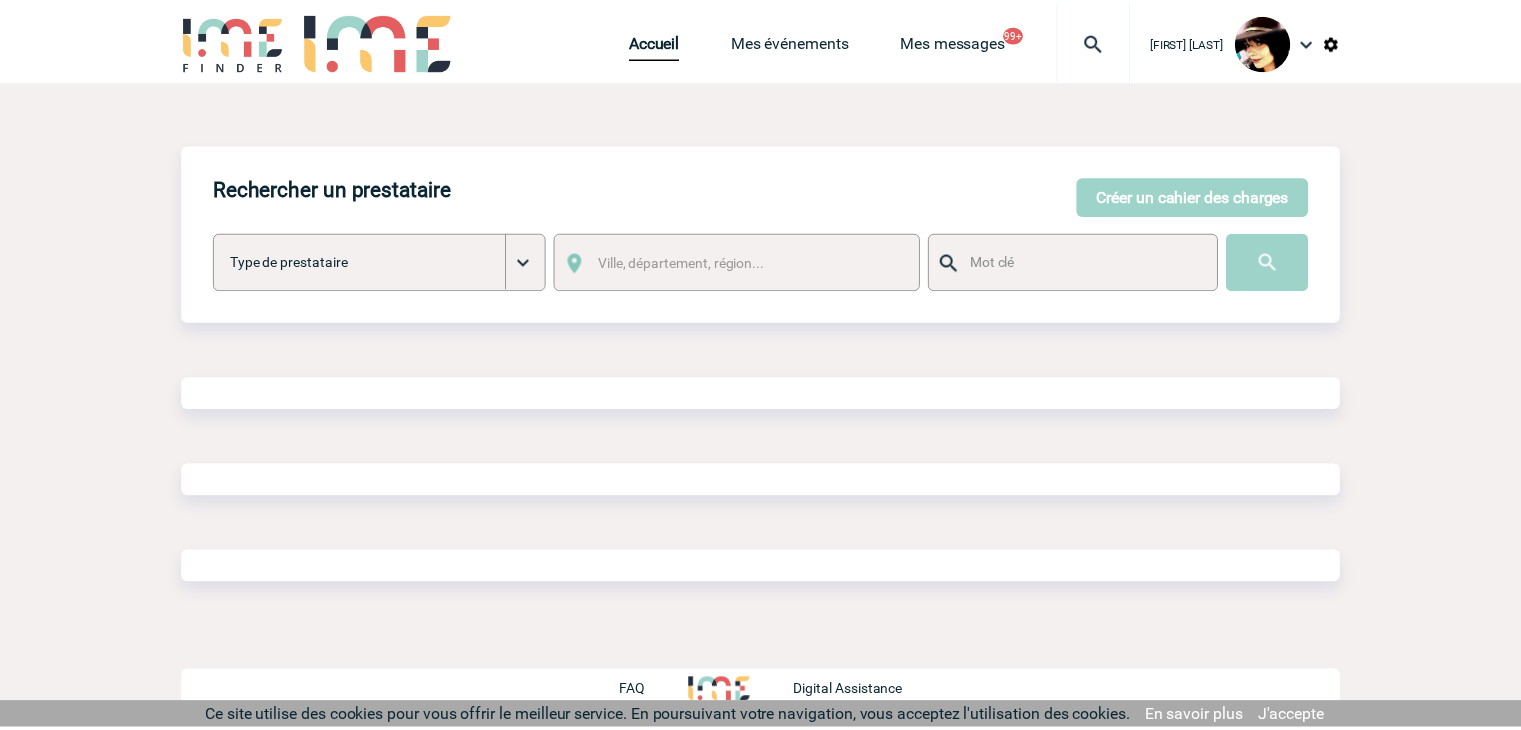 scroll, scrollTop: 0, scrollLeft: 0, axis: both 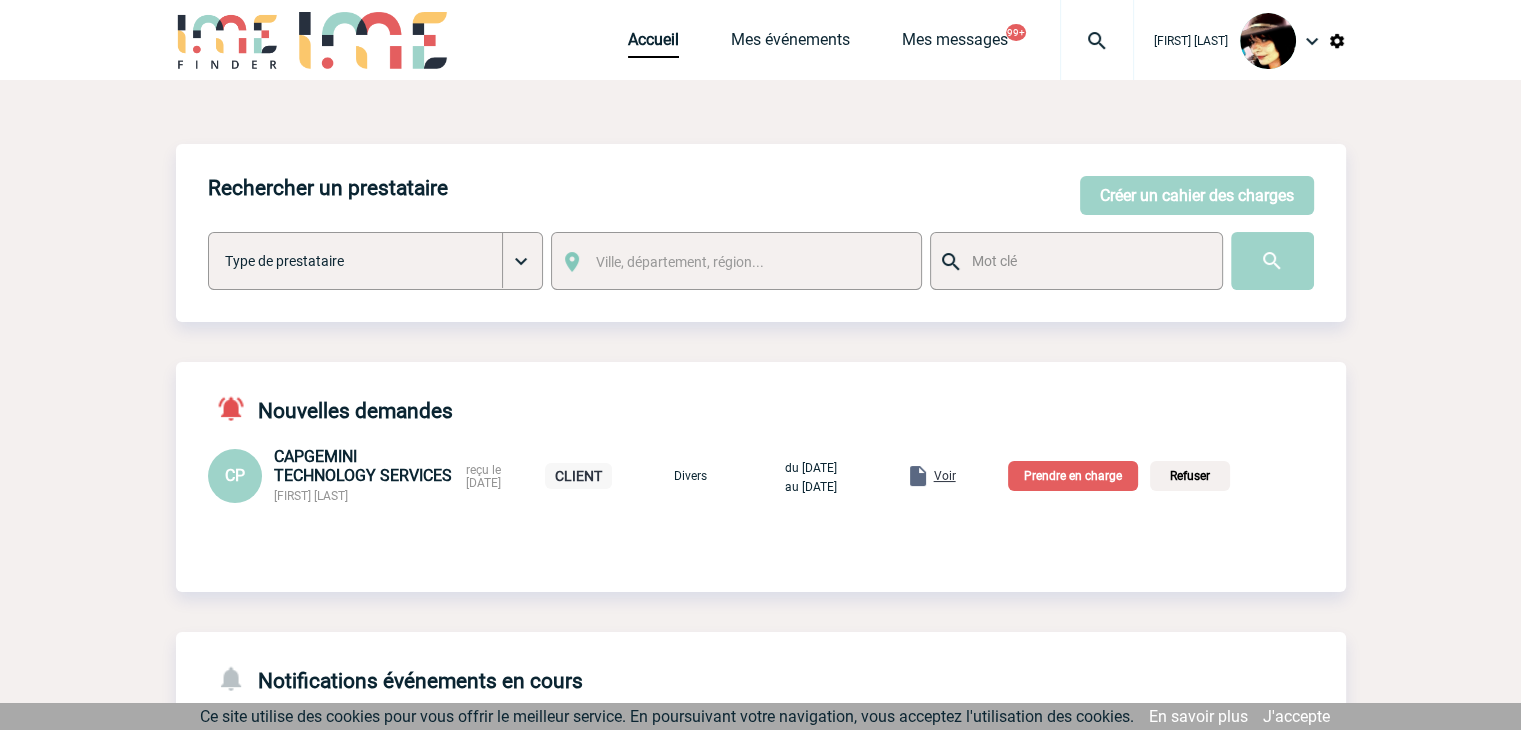 click on "Prendre en charge" at bounding box center [1073, 476] 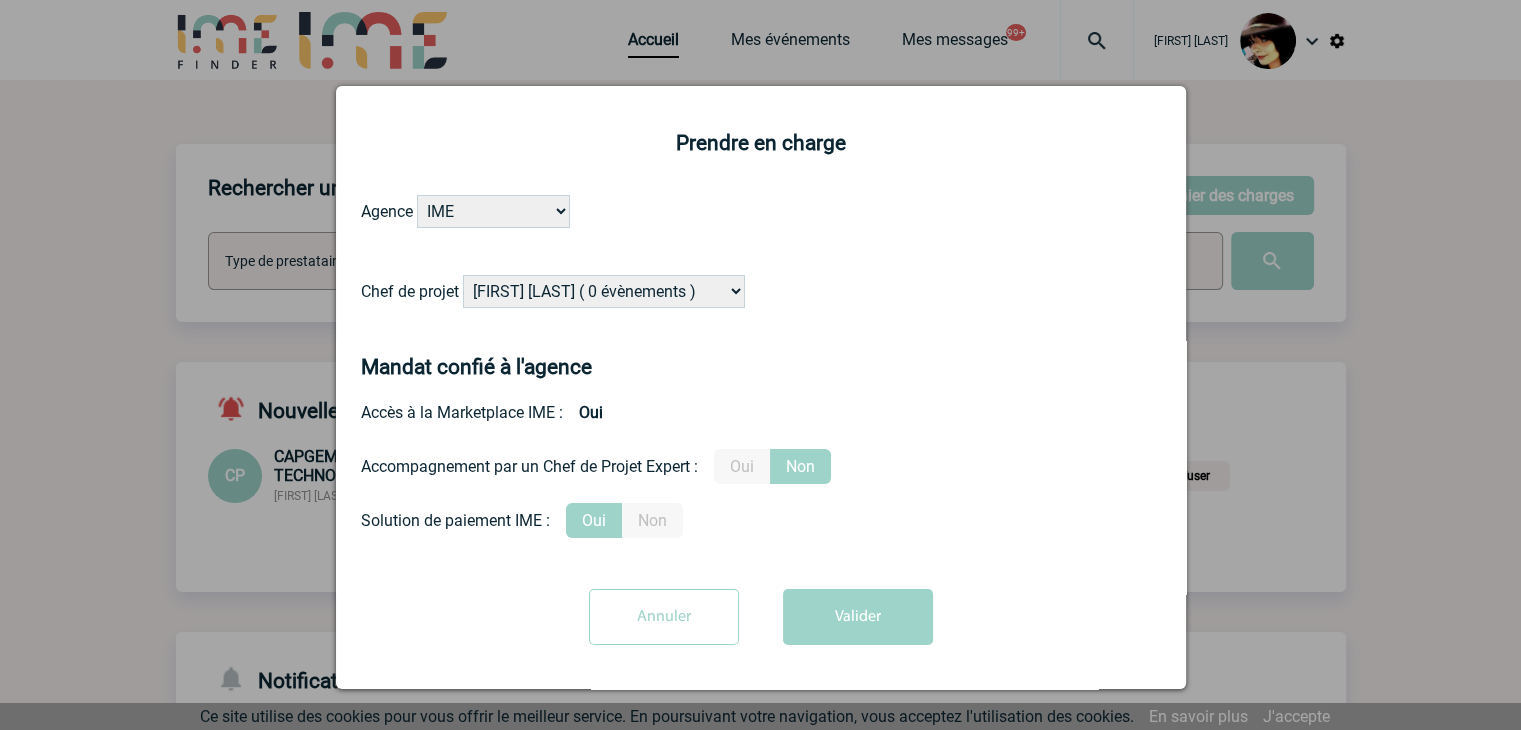 click on "Alizée VERLAGUET ( 0 évènements )
Anne GIRAUD ( 1196 évènements )
Anne-Françoise BONHOMME ( 169 évènements )
Anne-Sophie DELION ( 0 évènements )
Baptiste FEYEUX ( 0 évènements )
Benjamin ROLAND ( 1046 évènements )
Bérengère LEMONNIER ( 1005 évènements )
Caroline BAATZ ( 0 évènements )
Caroline CORNU ( 14 évènements )
Céline MERCIER ( 5 évènements )
Céline THIENOT ( 0 évènements )" at bounding box center (604, 291) 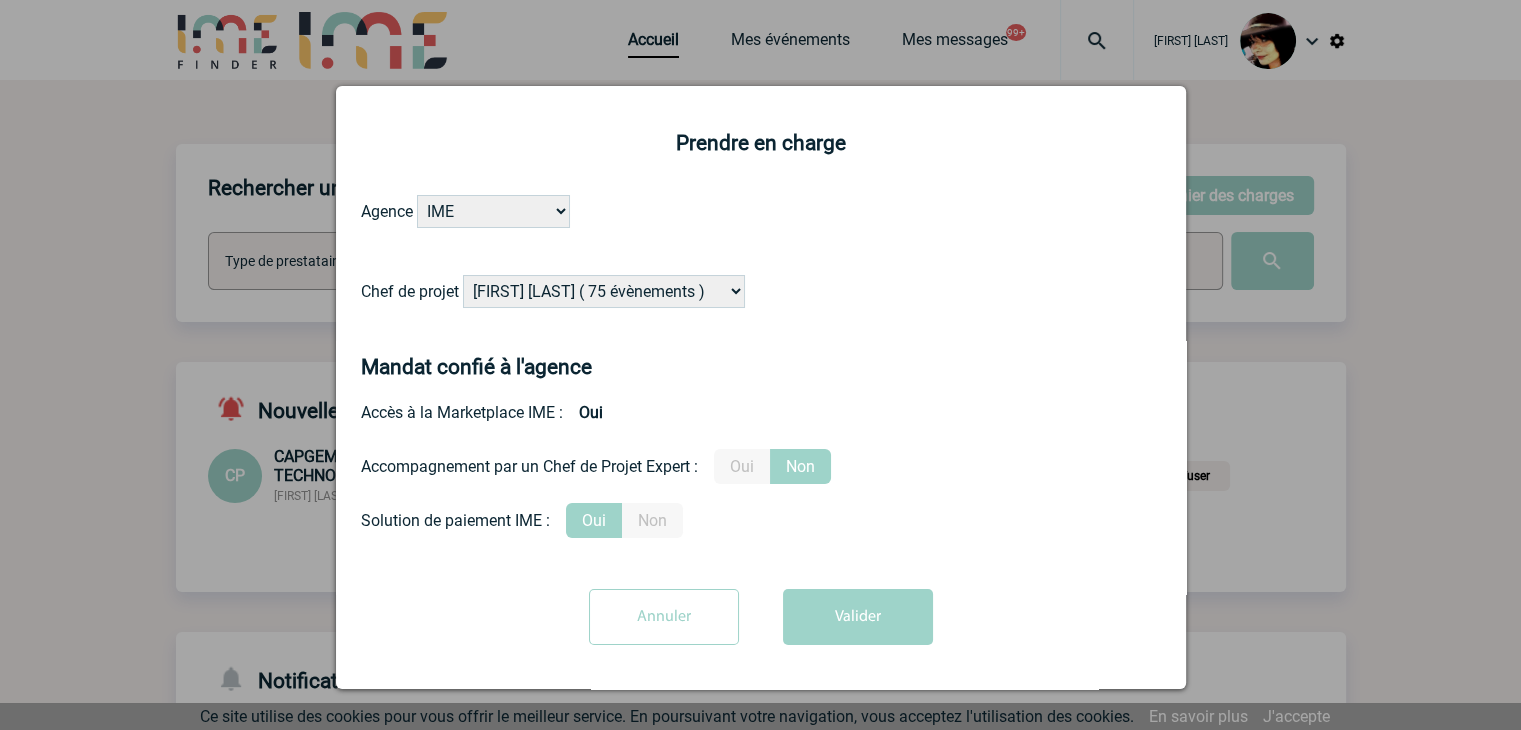 click on "Alizée VERLAGUET ( 0 évènements )
Anne GIRAUD ( 1196 évènements )
Anne-Françoise BONHOMME ( 169 évènements )
Anne-Sophie DELION ( 0 évènements )
Baptiste FEYEUX ( 0 évènements )
Benjamin ROLAND ( 1046 évènements )
Bérengère LEMONNIER ( 1005 évènements )
Caroline BAATZ ( 0 évènements )
Caroline CORNU ( 14 évènements )
Céline MERCIER ( 5 évènements )
Céline THIENOT ( 0 évènements )" at bounding box center [604, 291] 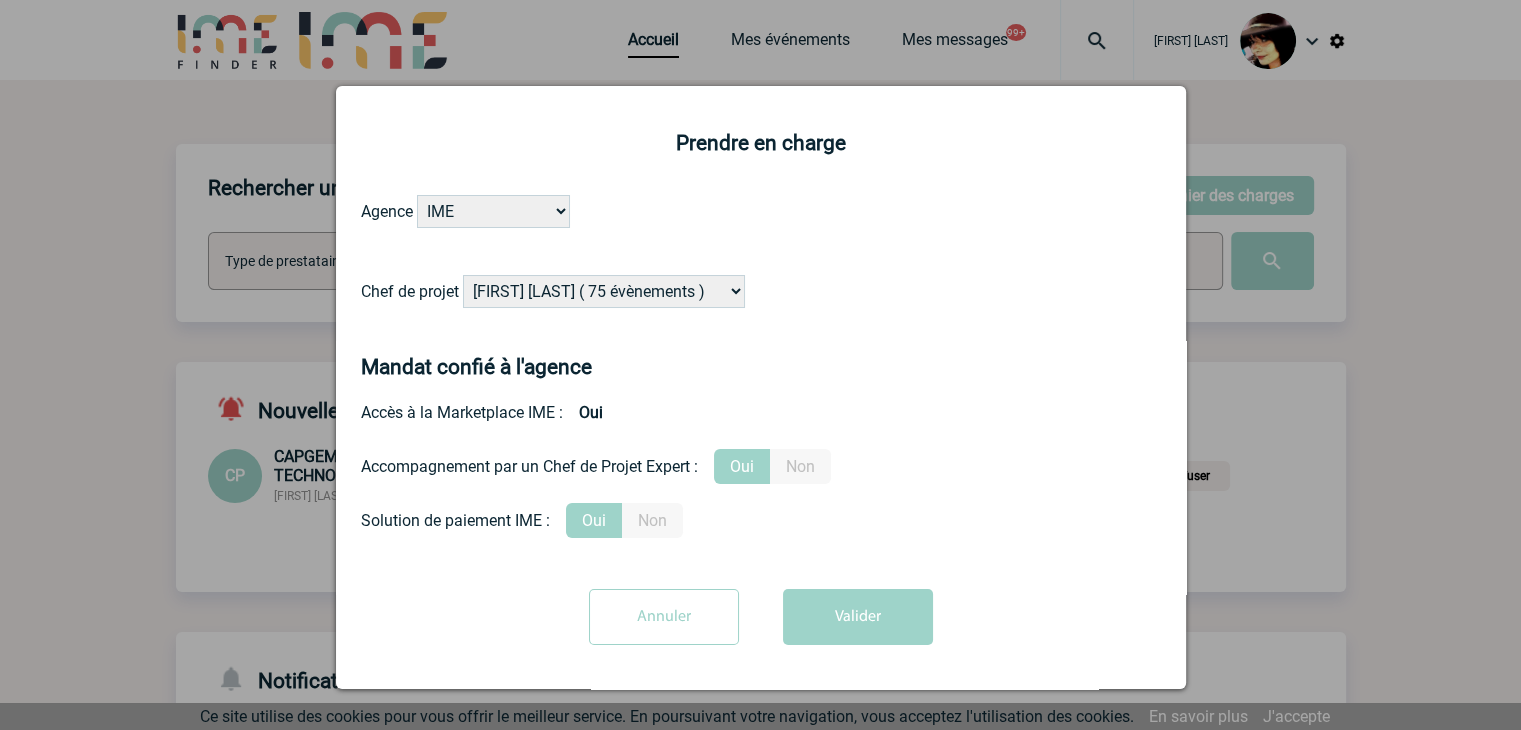 click on "Valider" at bounding box center [858, 617] 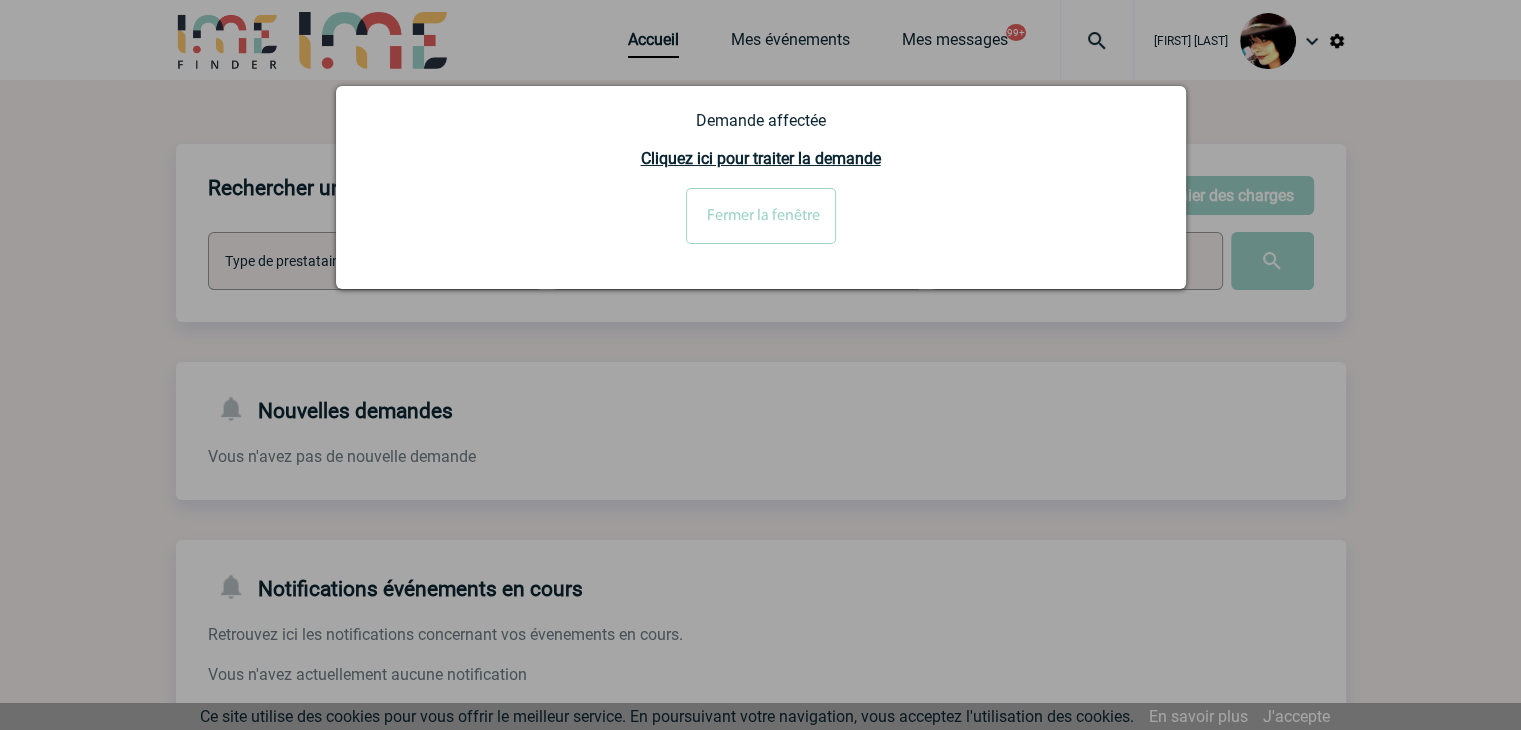 click on "Fermer la fenêtre" at bounding box center [761, 216] 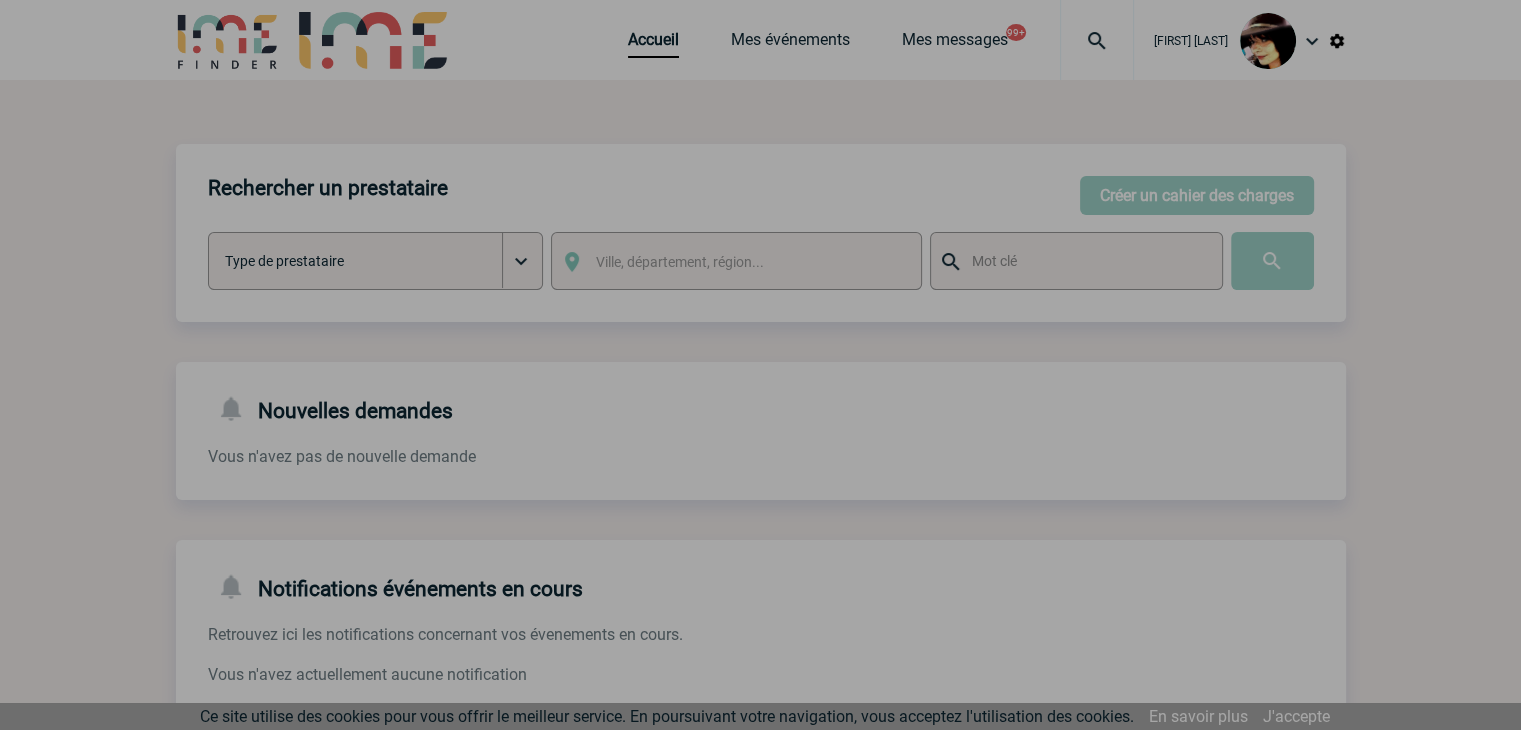 click at bounding box center [760, 365] 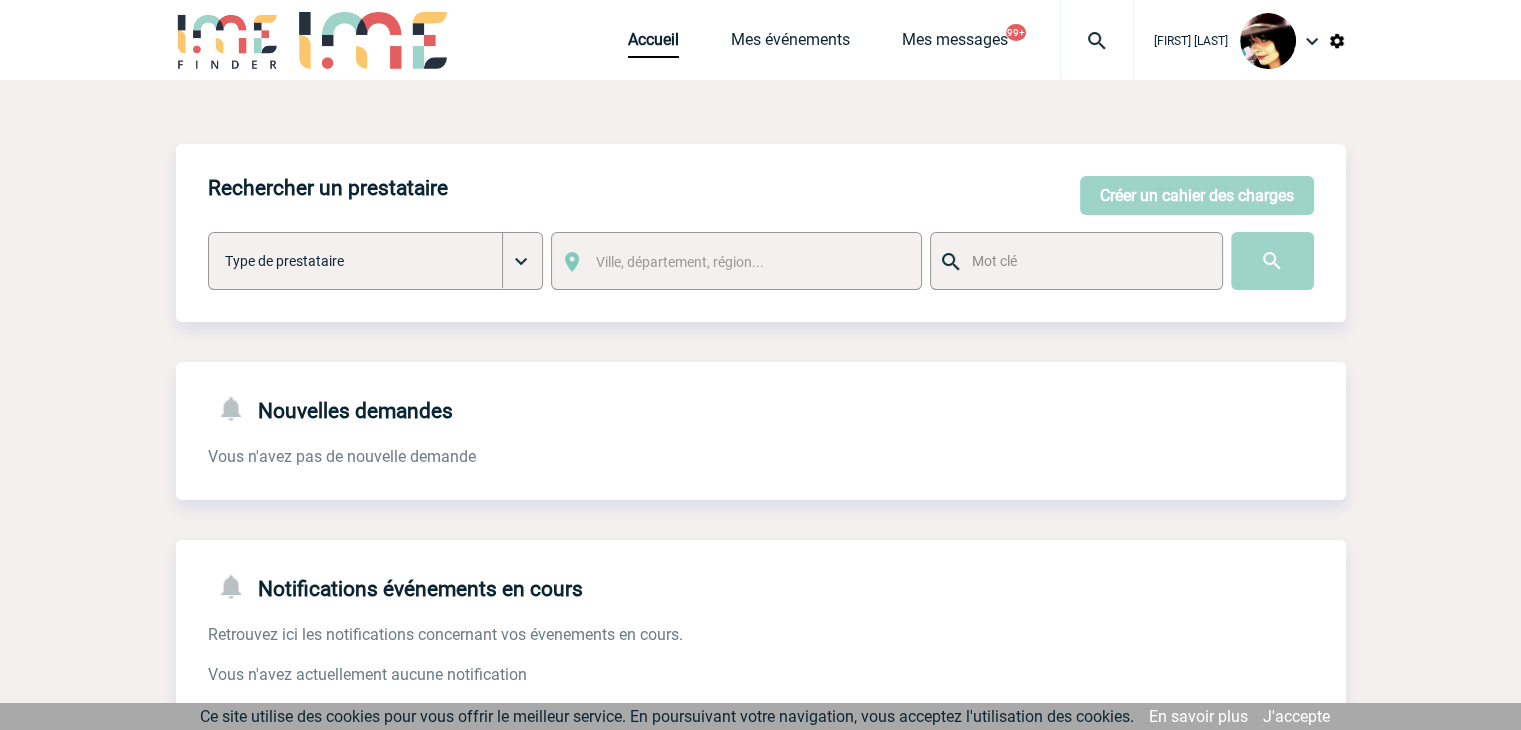 click on "Créer un cahier des charges" at bounding box center (1197, 195) 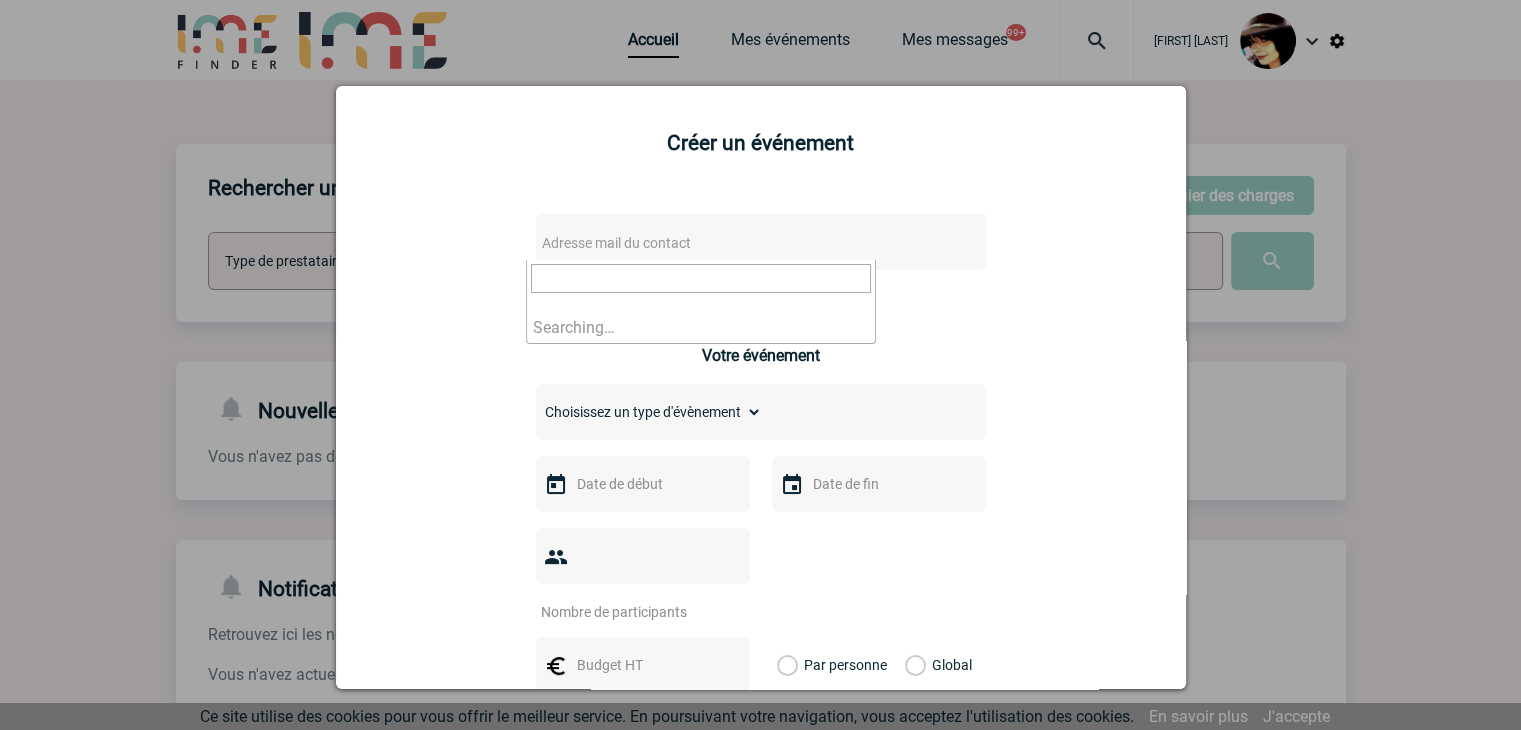 click on "Adresse mail du contact" at bounding box center [616, 243] 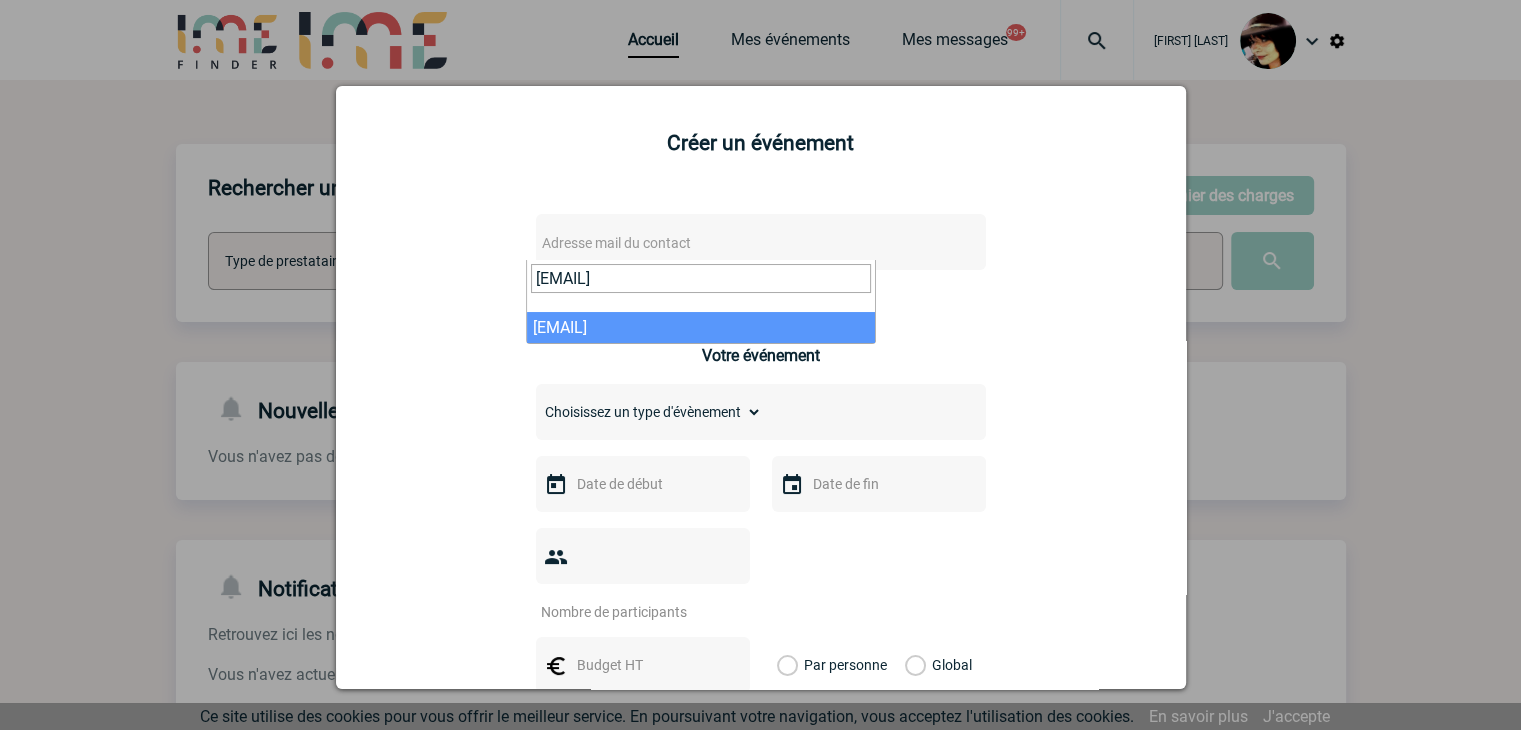 type on "dounia.cheddadi@capgemini.com" 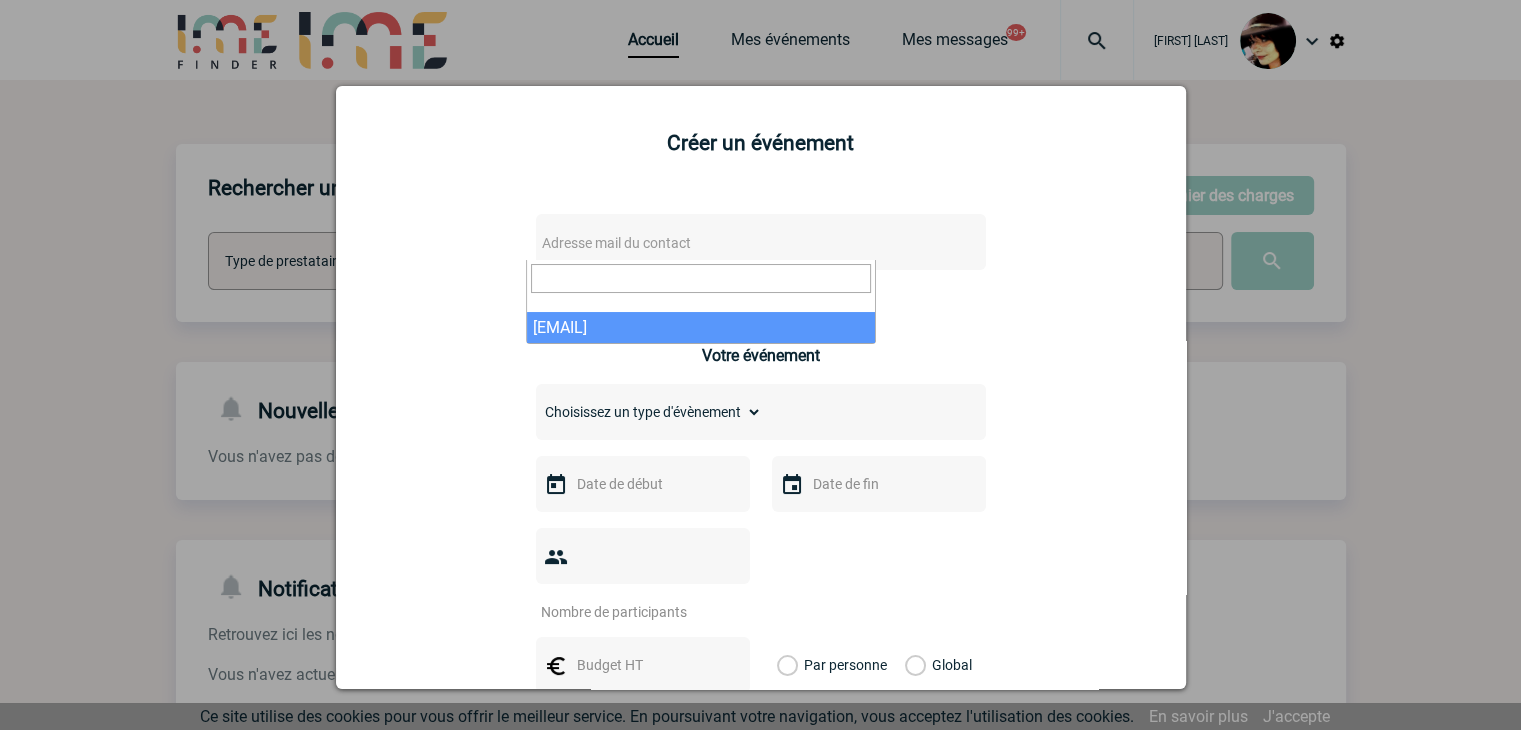 select on "129263" 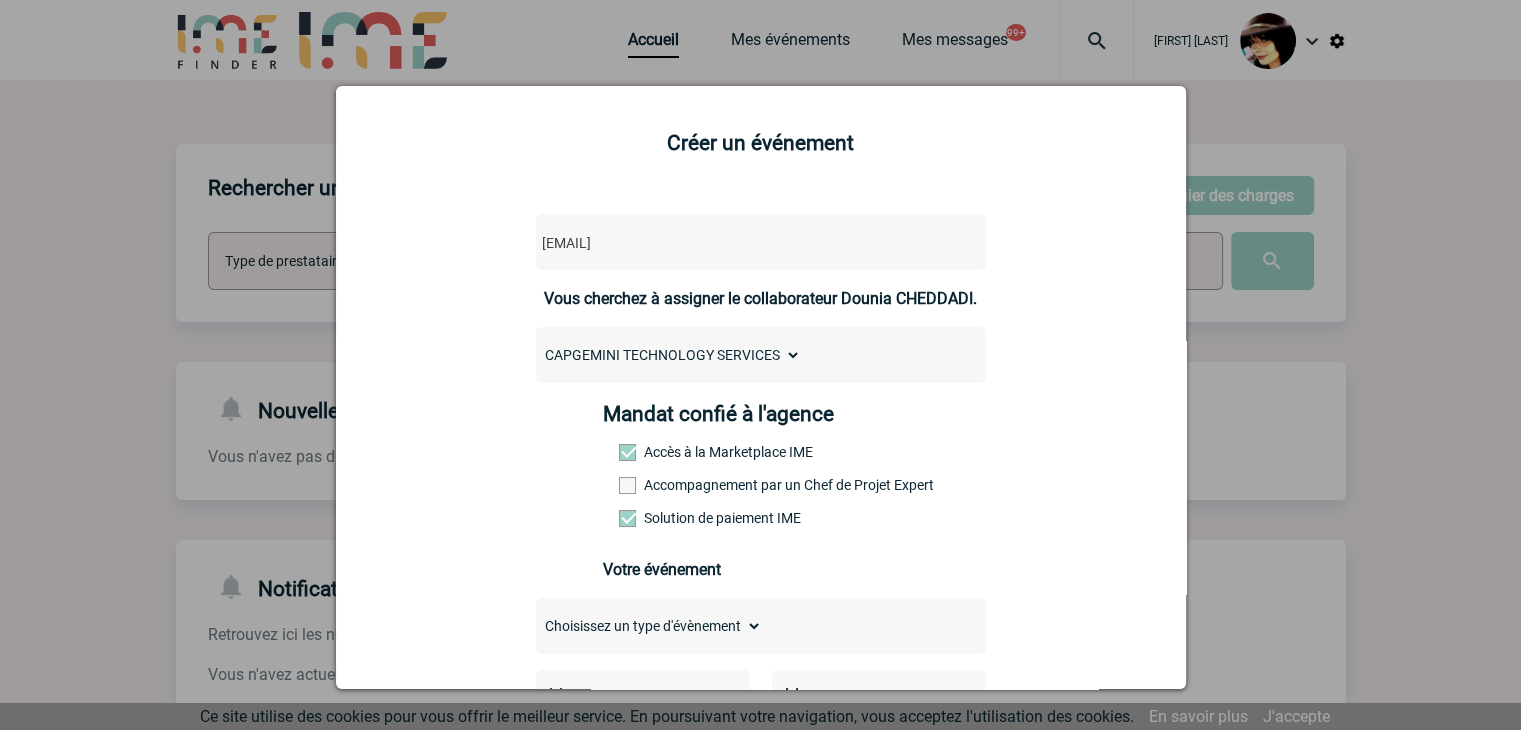 click at bounding box center (627, 485) 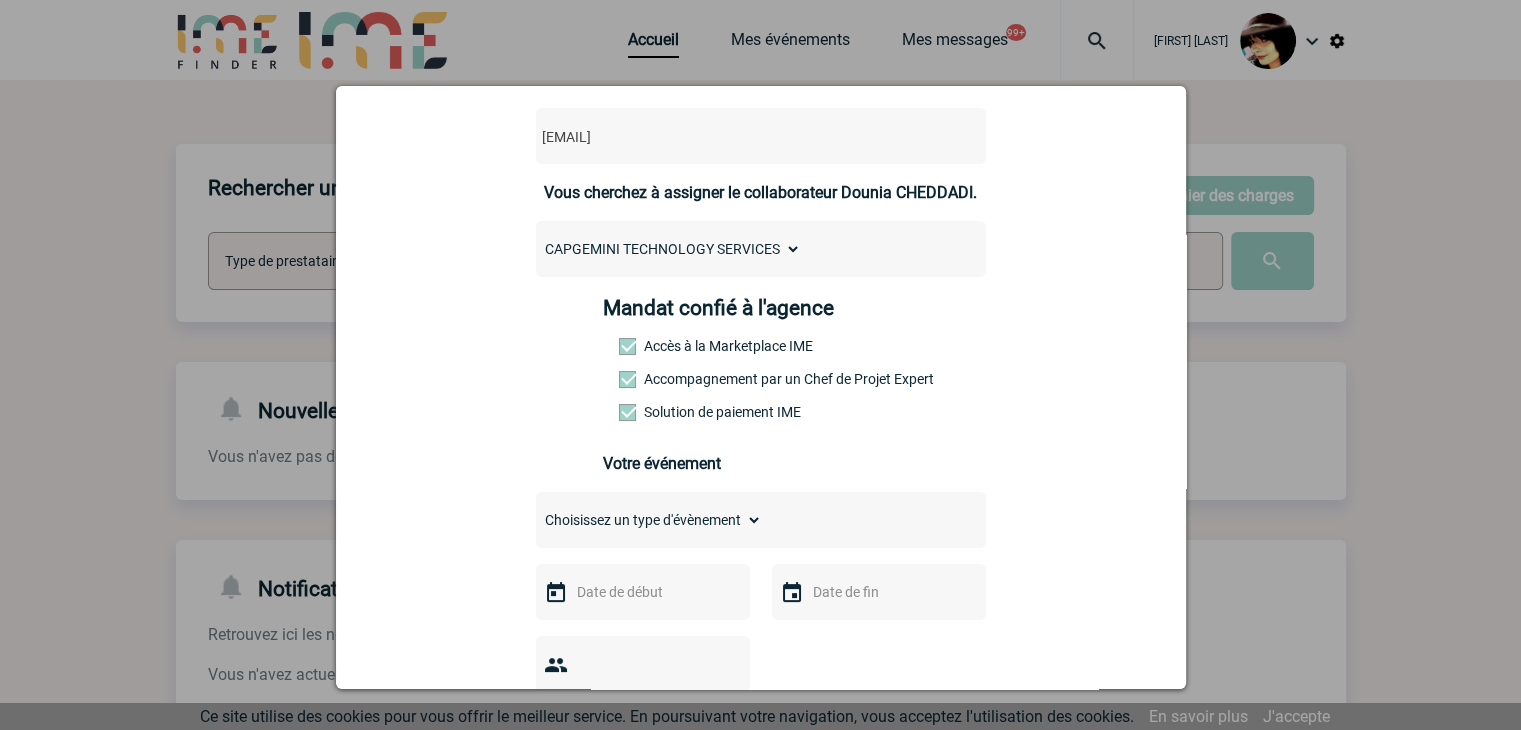 scroll, scrollTop: 300, scrollLeft: 0, axis: vertical 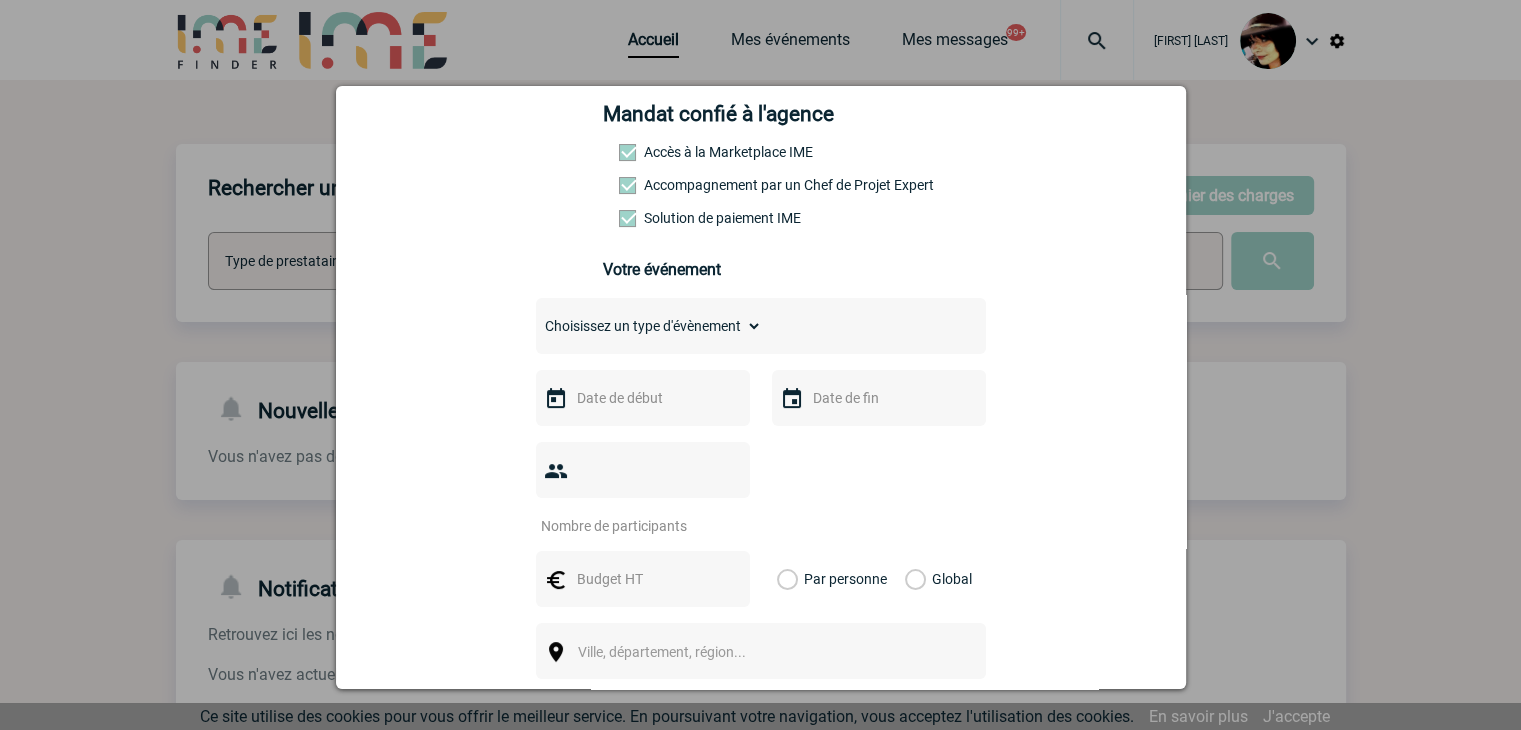 click on "Choisissez un type d'évènement
Séminaire avec nuitée Séminaire sans nuitée Repas de groupe Team Building & animation Prestation traiteur Divers" at bounding box center [649, 326] 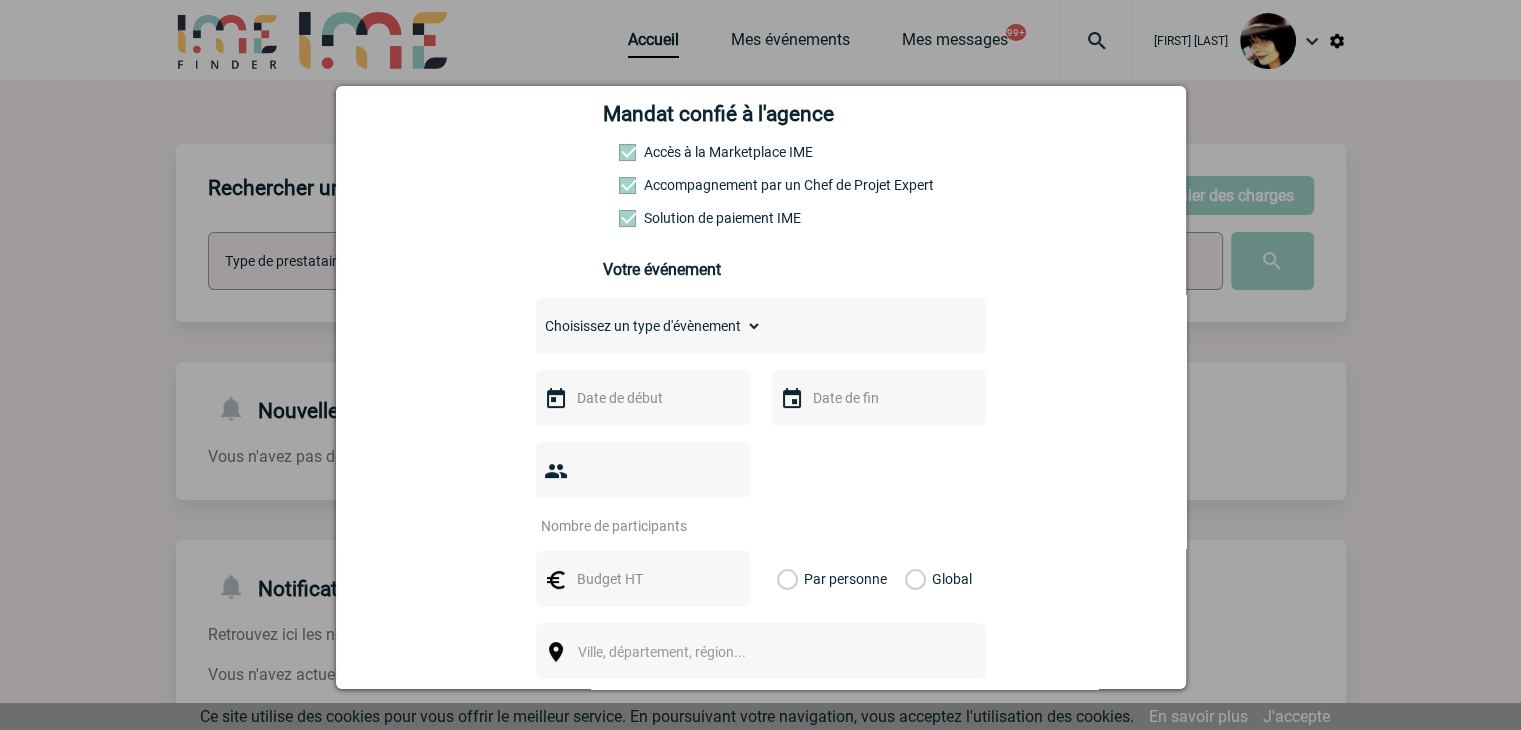 select on "3" 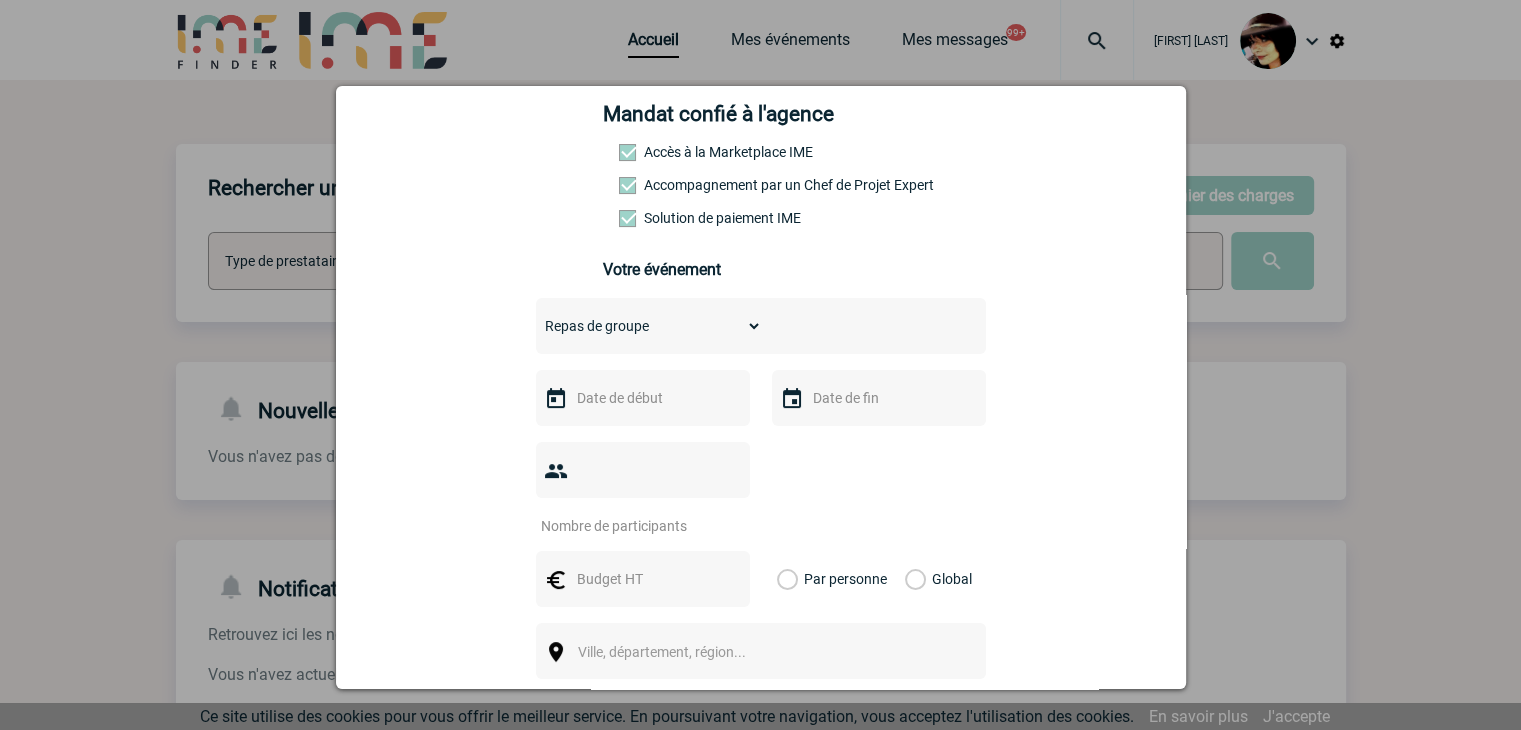 click on "Choisissez un type d'évènement
Séminaire avec nuitée Séminaire sans nuitée Repas de groupe Team Building & animation Prestation traiteur Divers" at bounding box center (649, 326) 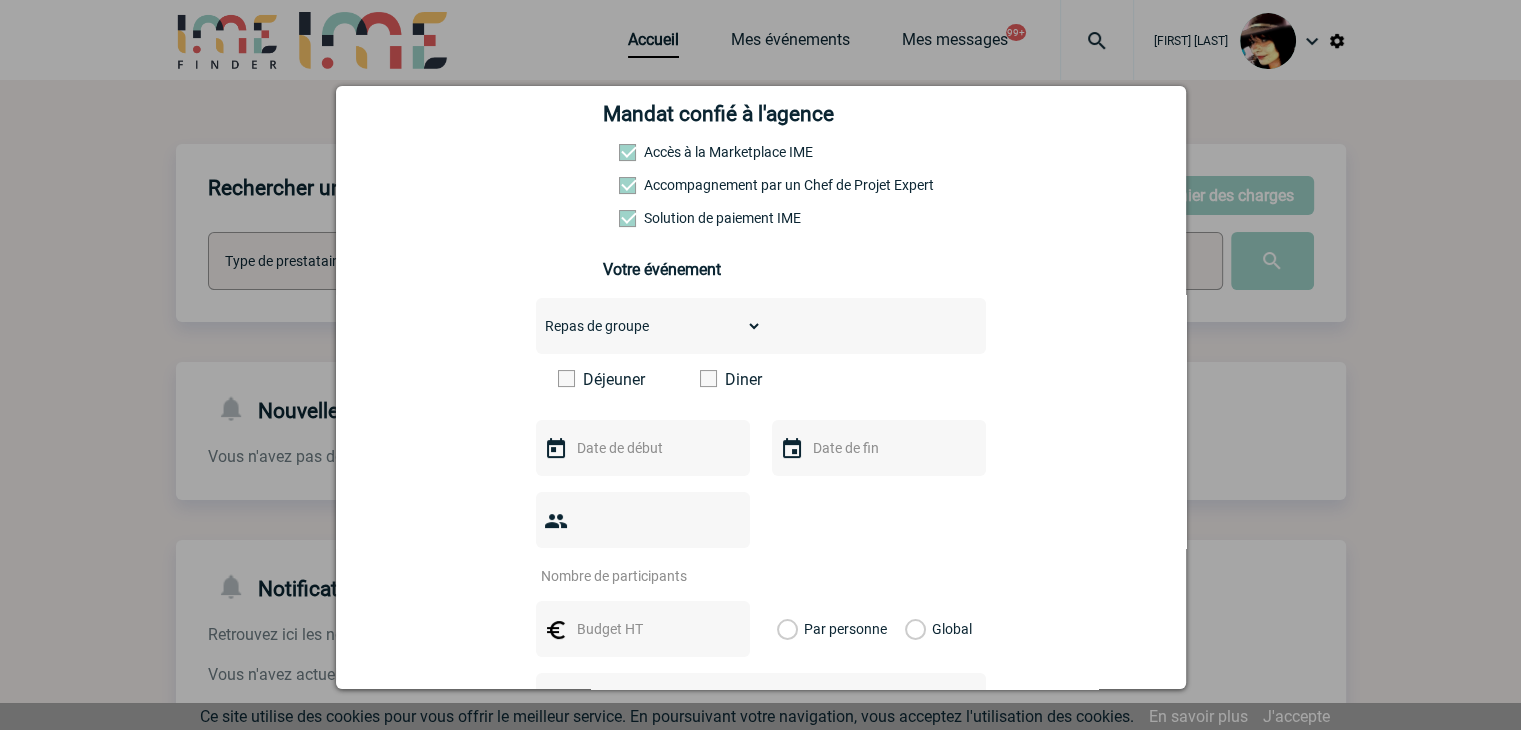 click at bounding box center (708, 378) 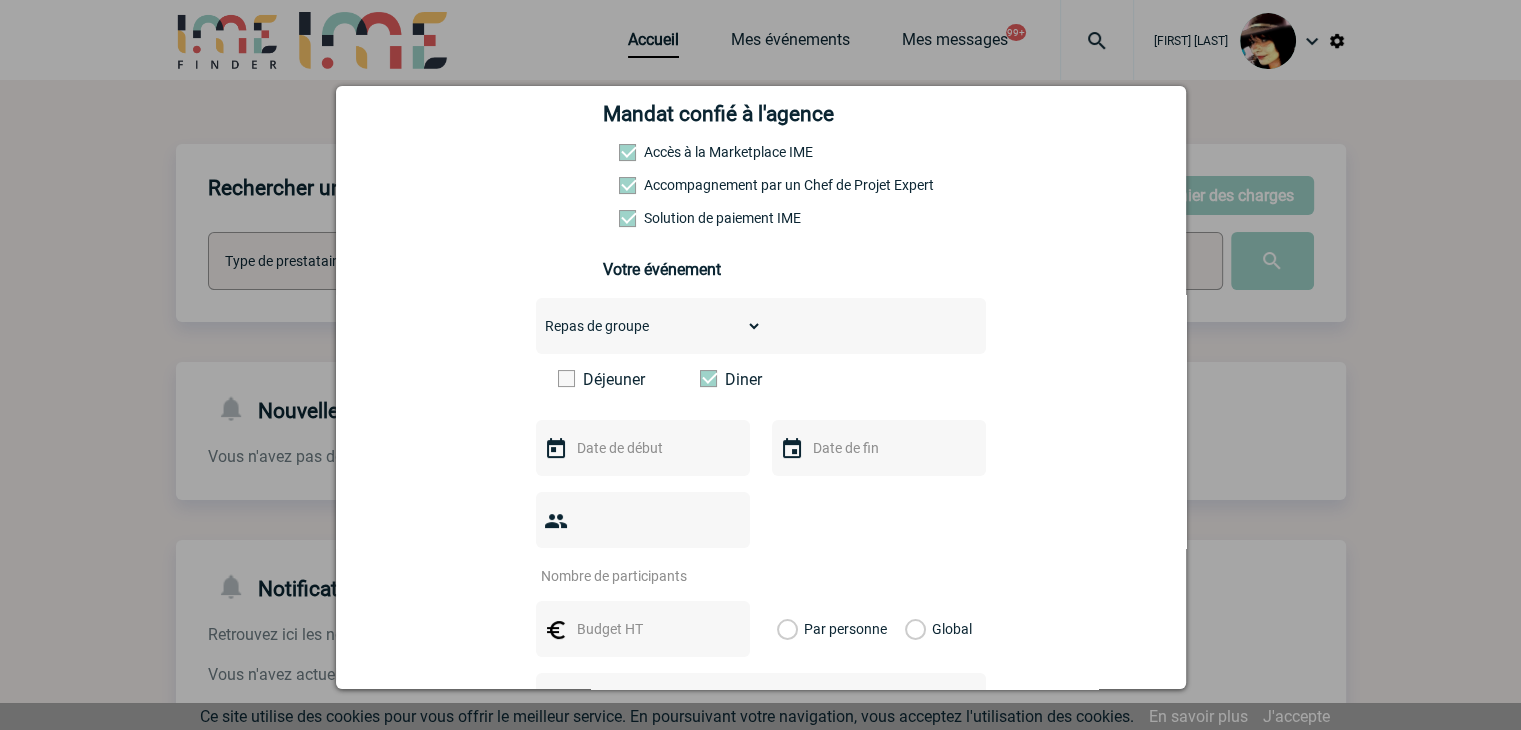 click at bounding box center (641, 448) 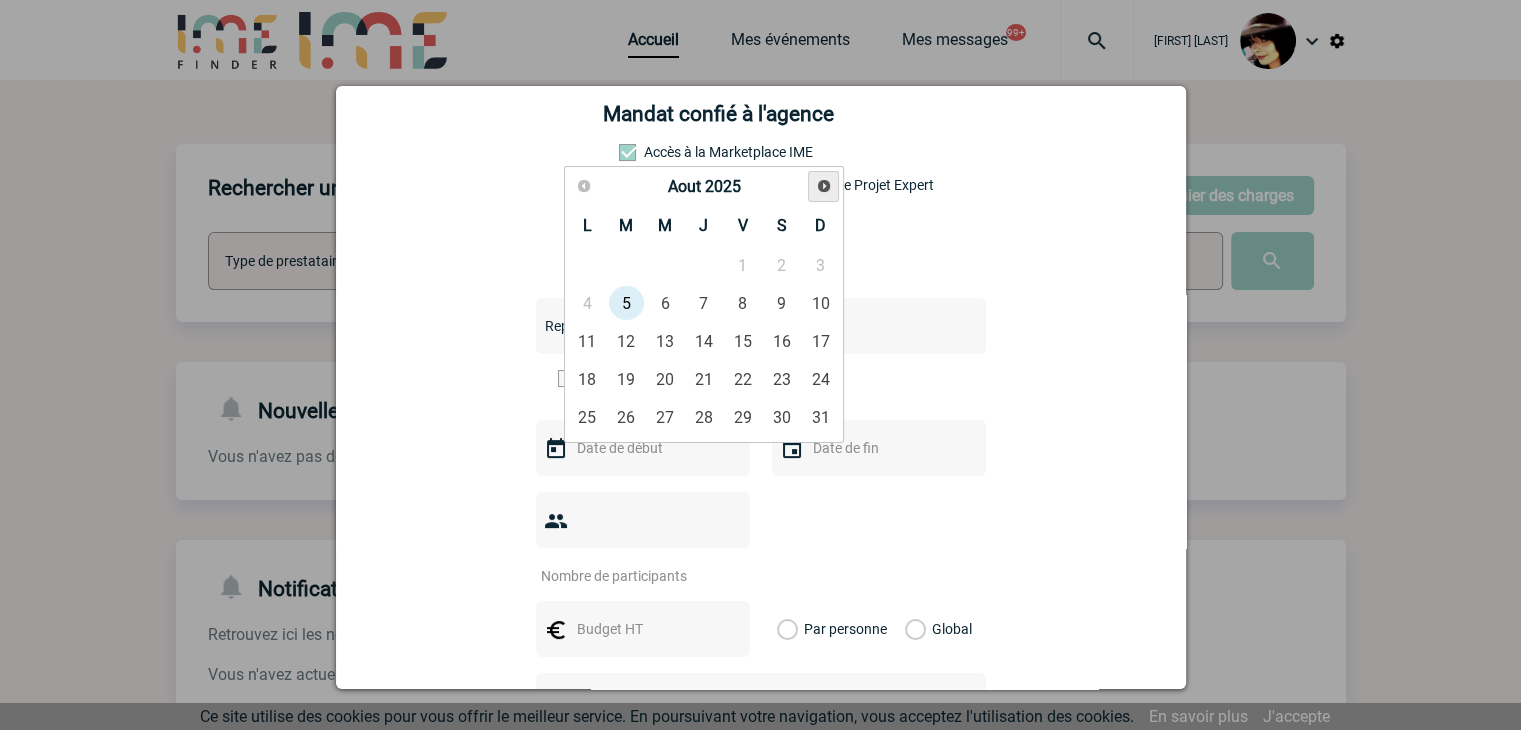 click on "Suivant" at bounding box center [824, 186] 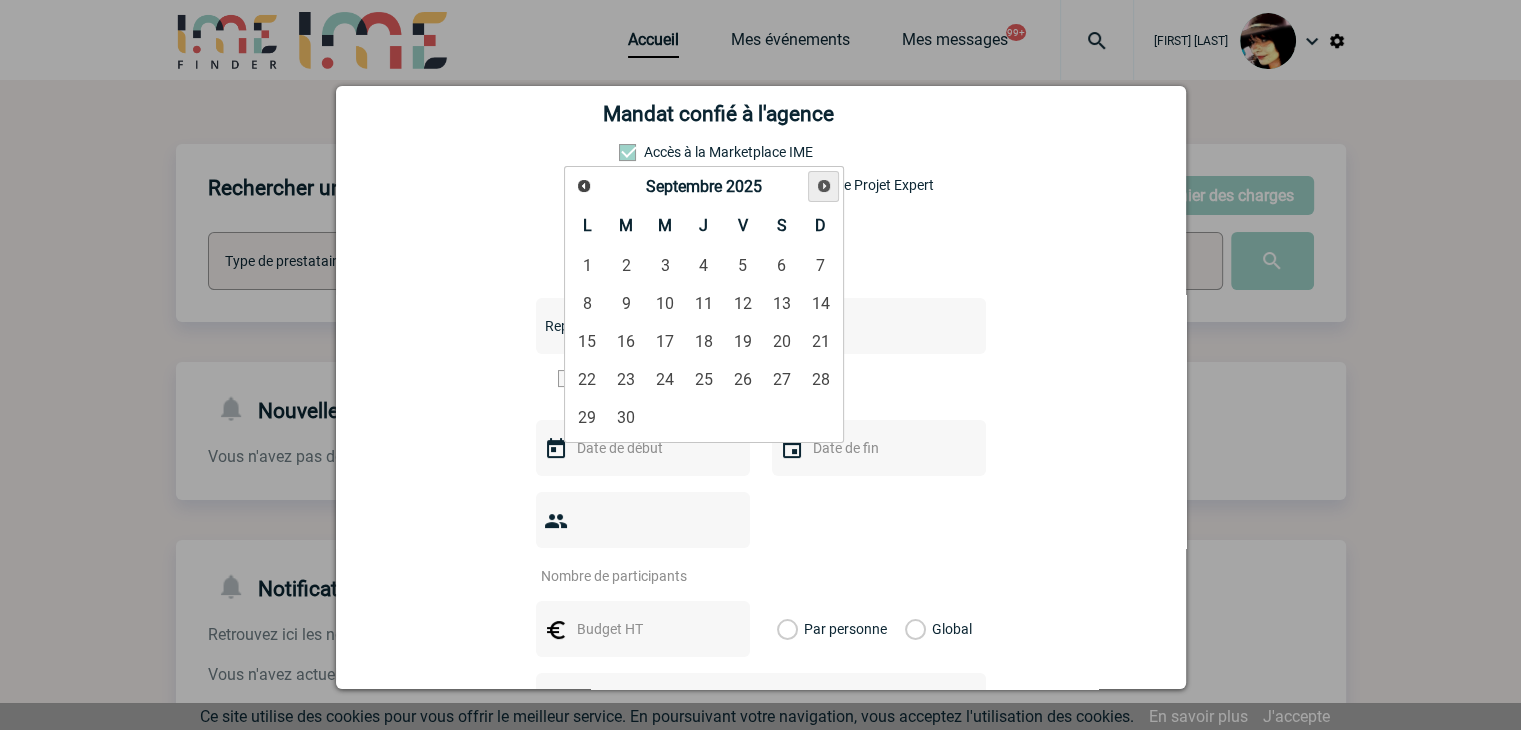 click on "Suivant" at bounding box center (824, 186) 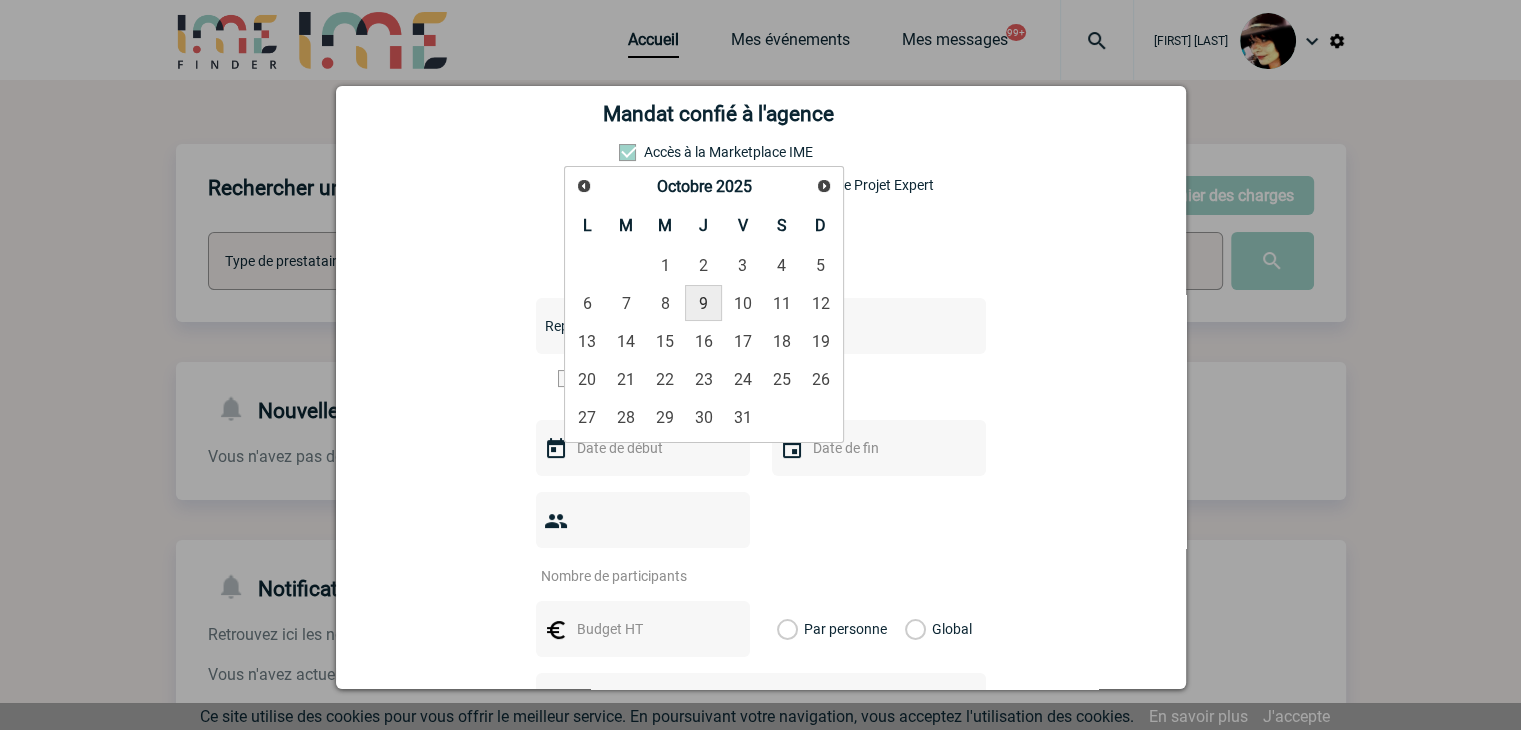 click on "9" at bounding box center [703, 303] 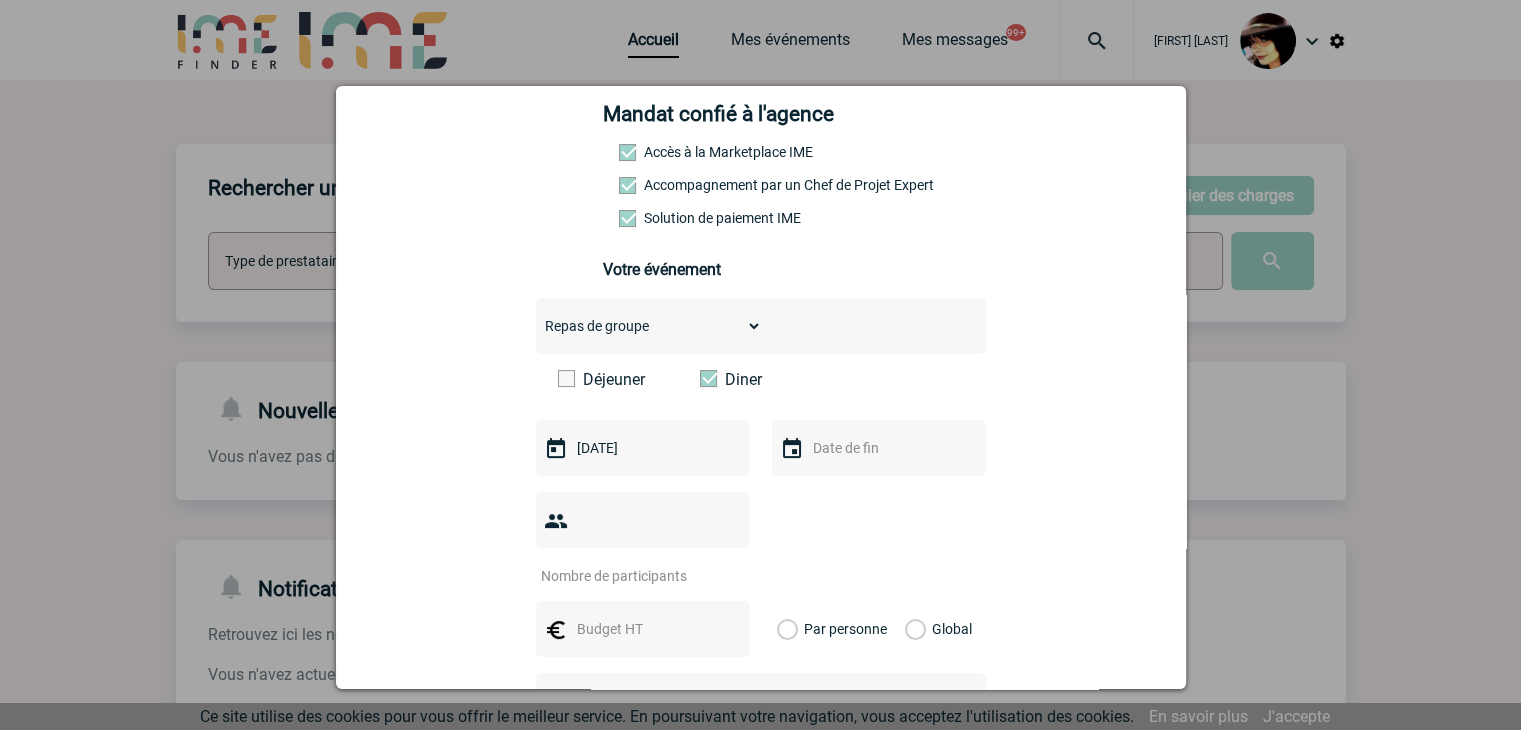 click at bounding box center [630, 576] 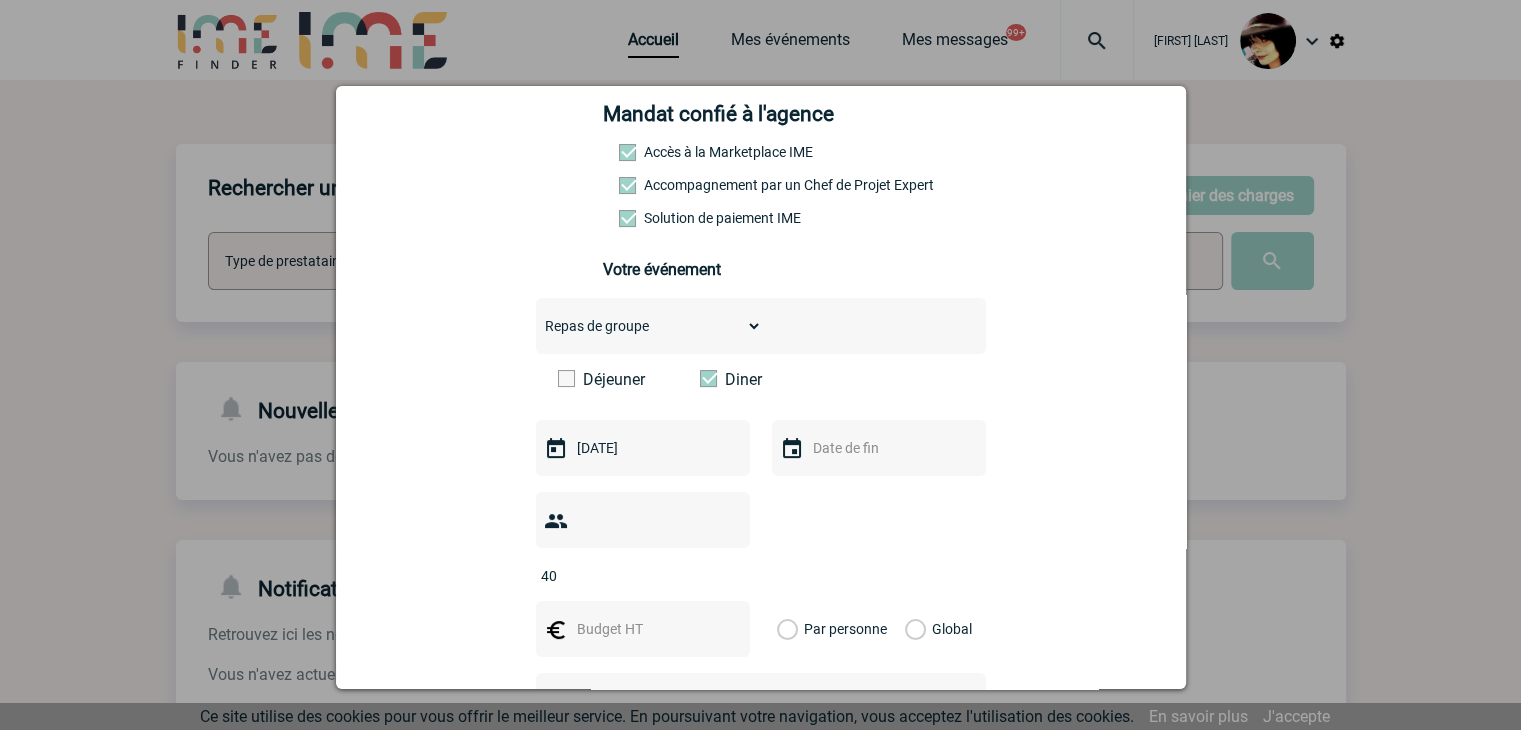 type on "40" 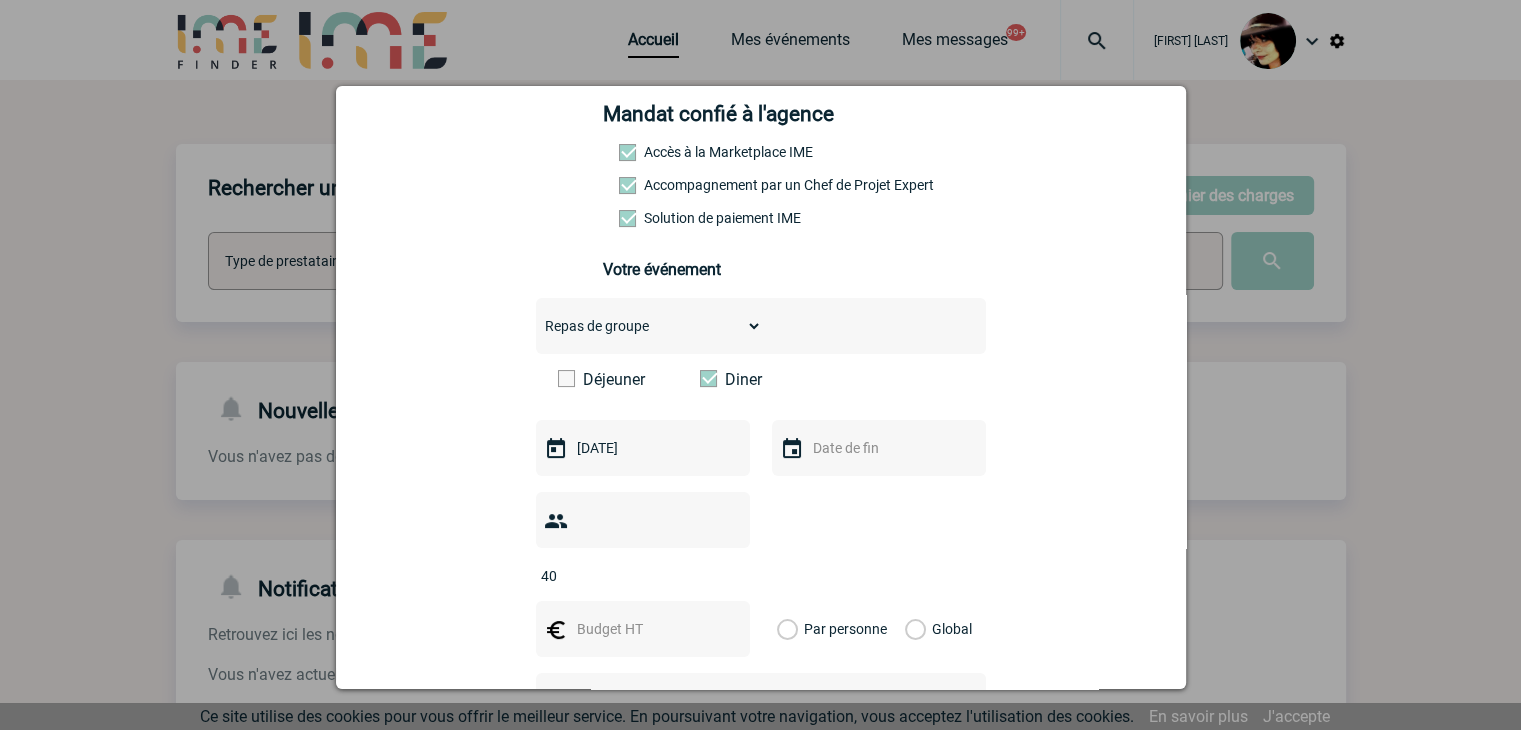 click at bounding box center [643, 629] 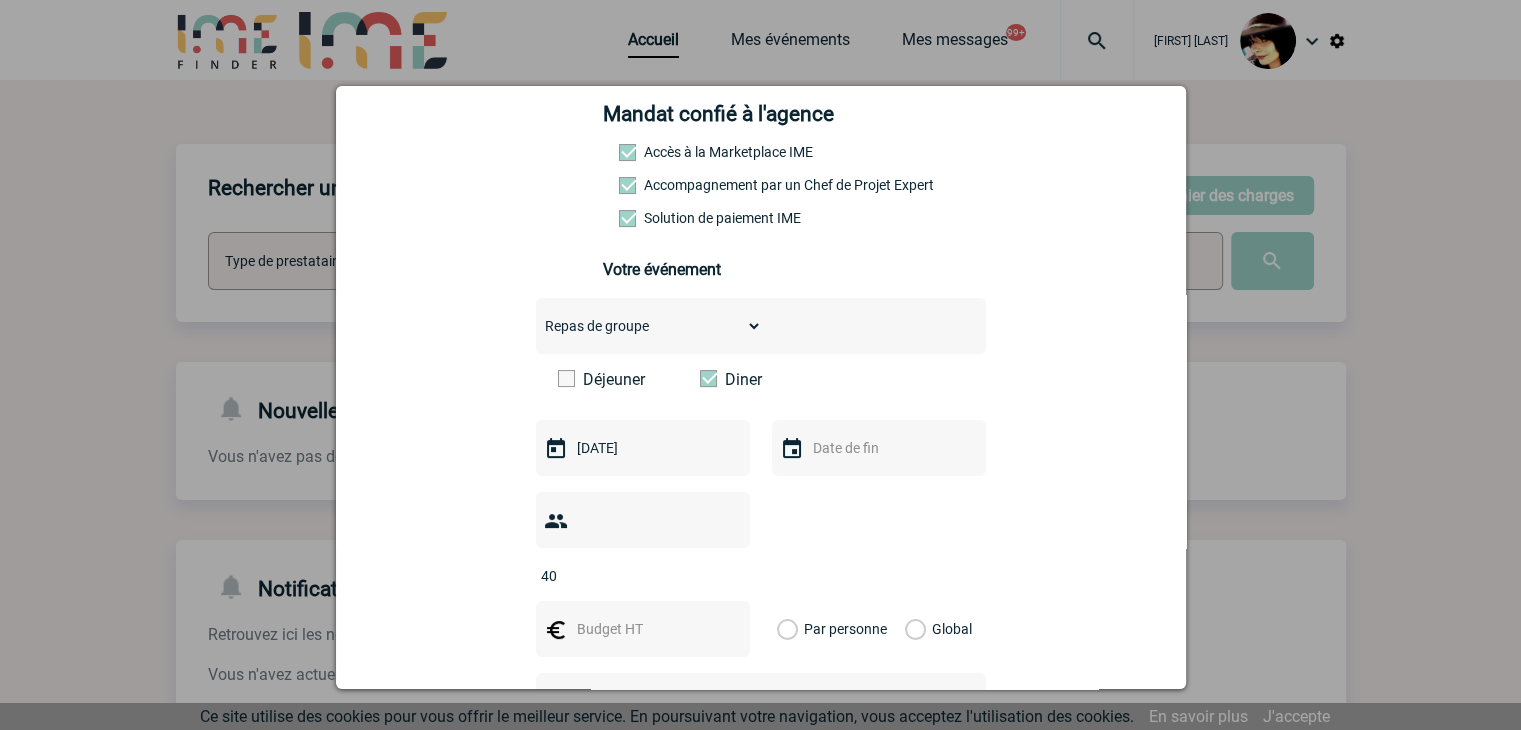 click at bounding box center (641, 629) 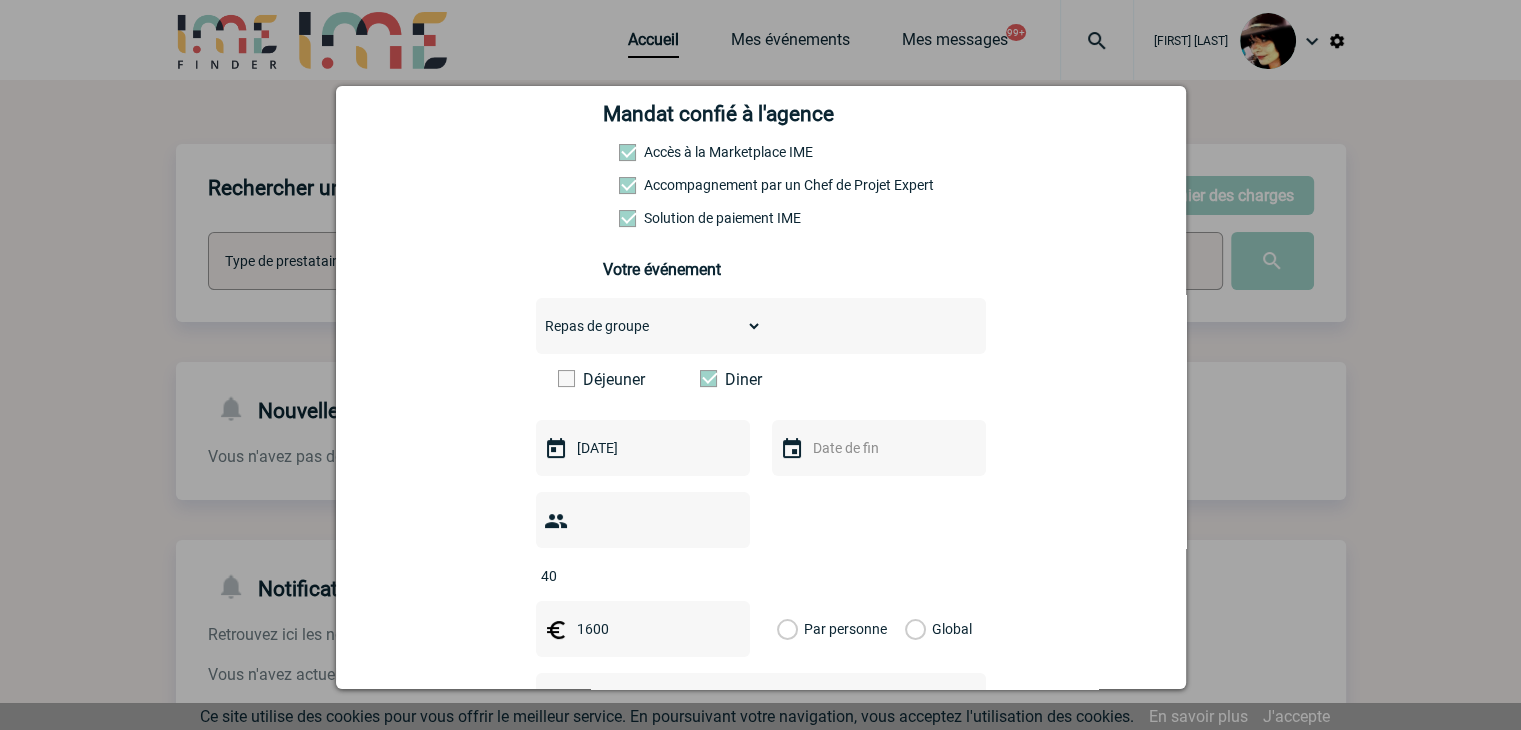 type on "1600" 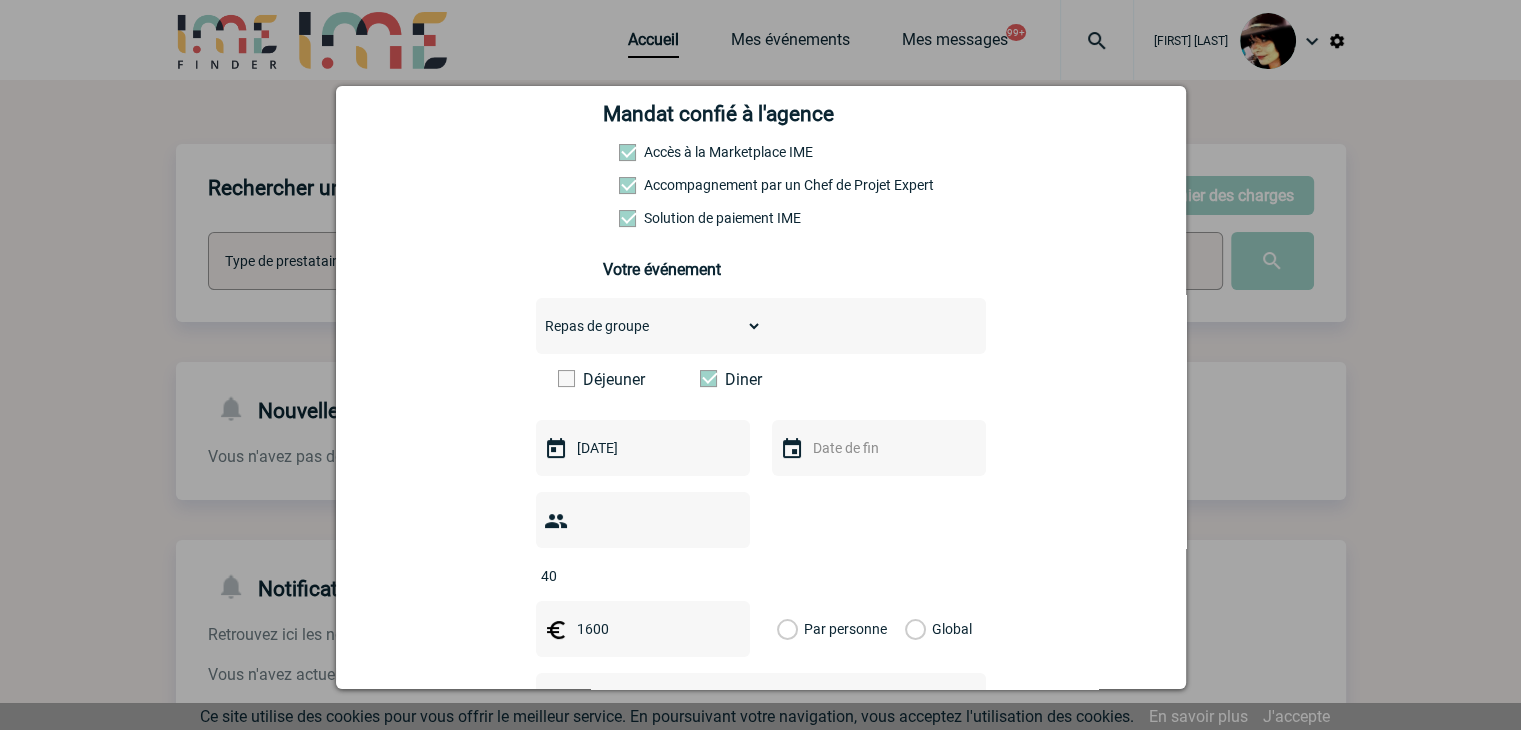click on "Global" at bounding box center [911, 629] 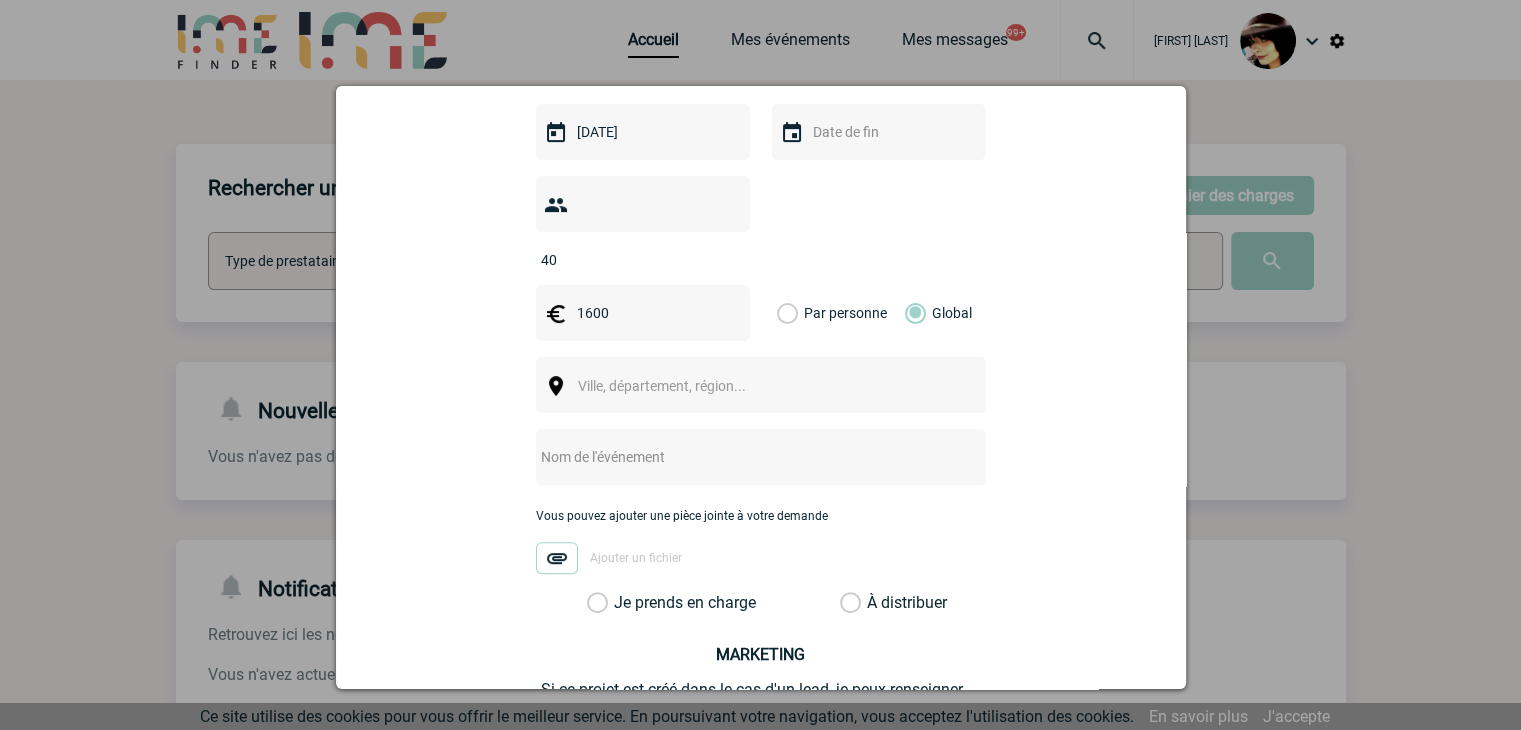 scroll, scrollTop: 700, scrollLeft: 0, axis: vertical 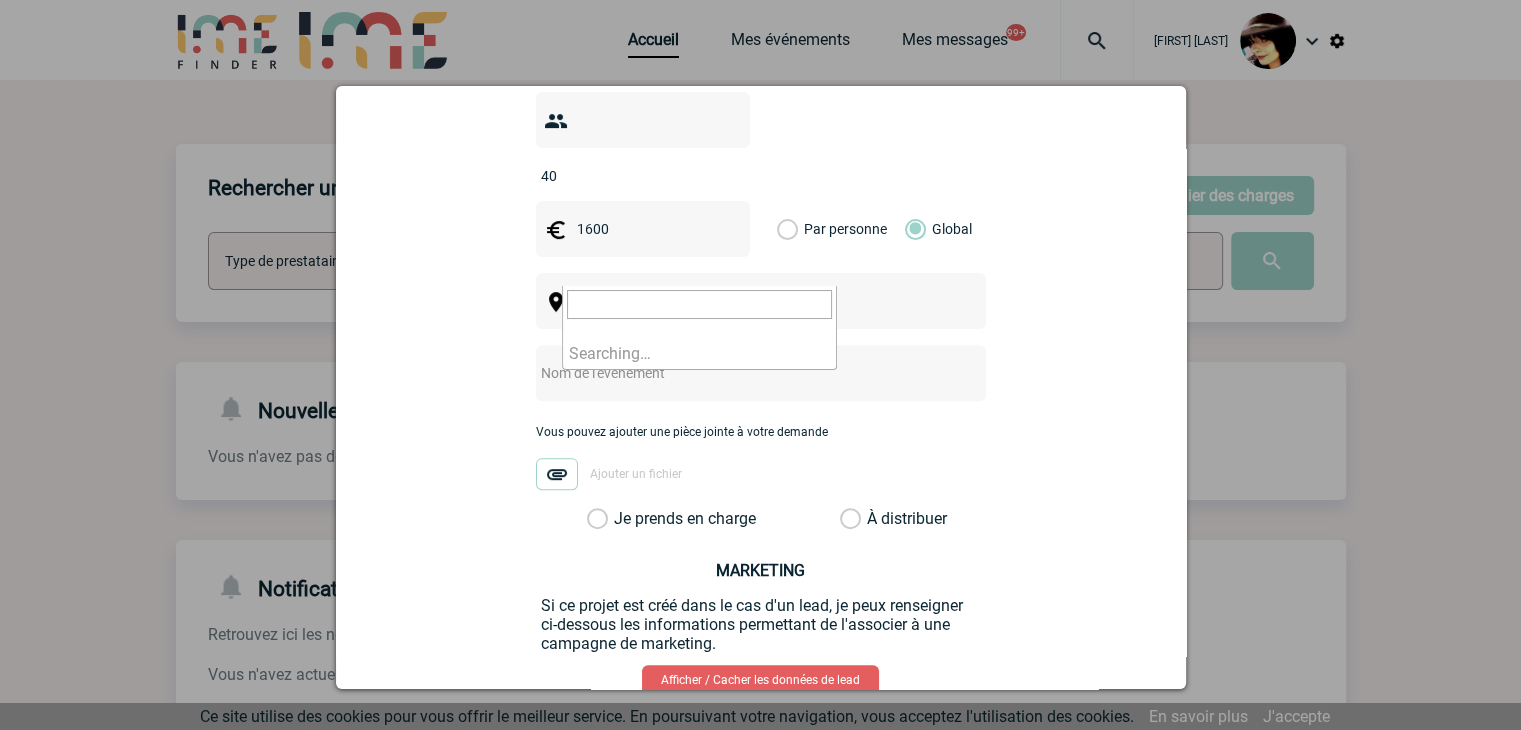 click on "Ville, département, région..." at bounding box center (707, 302) 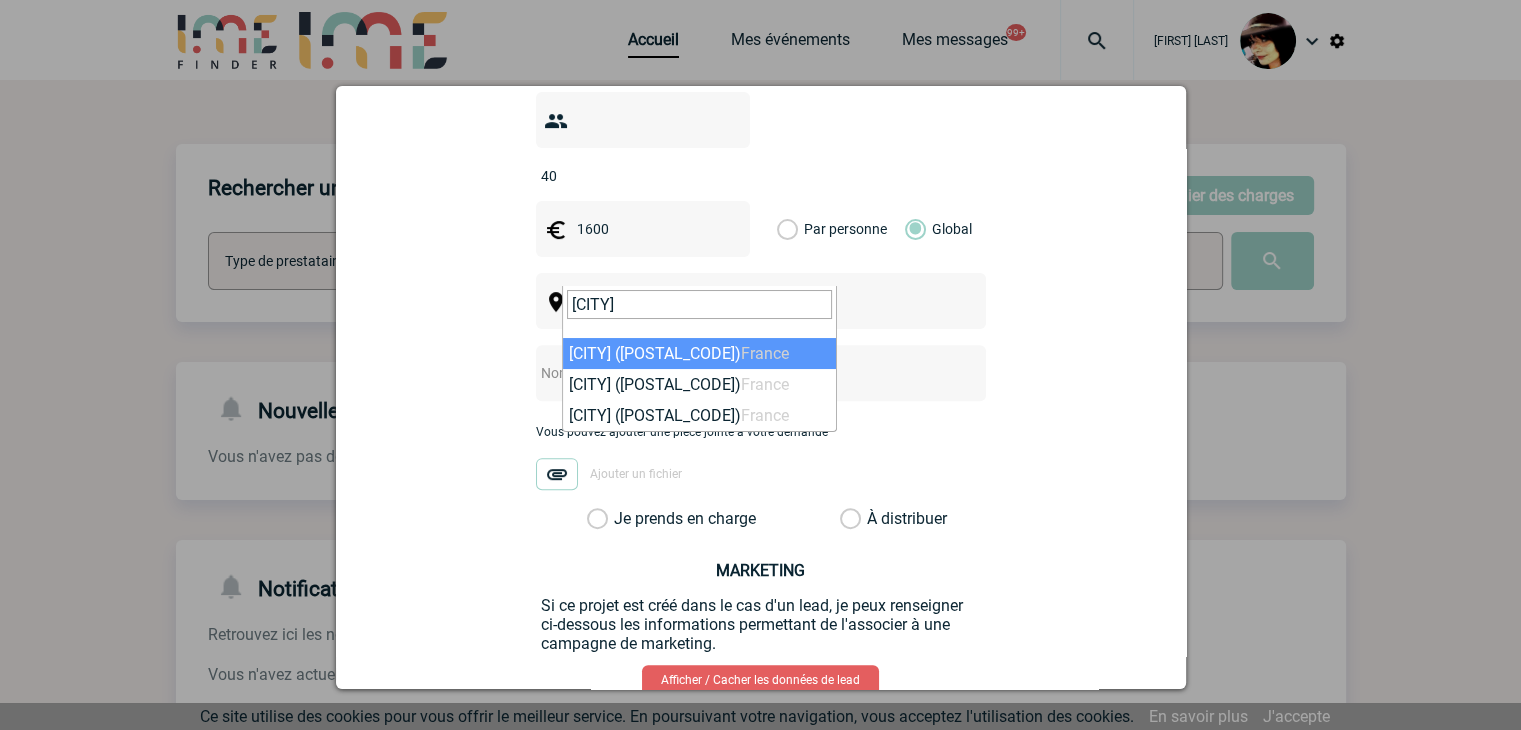 type on "toulouse" 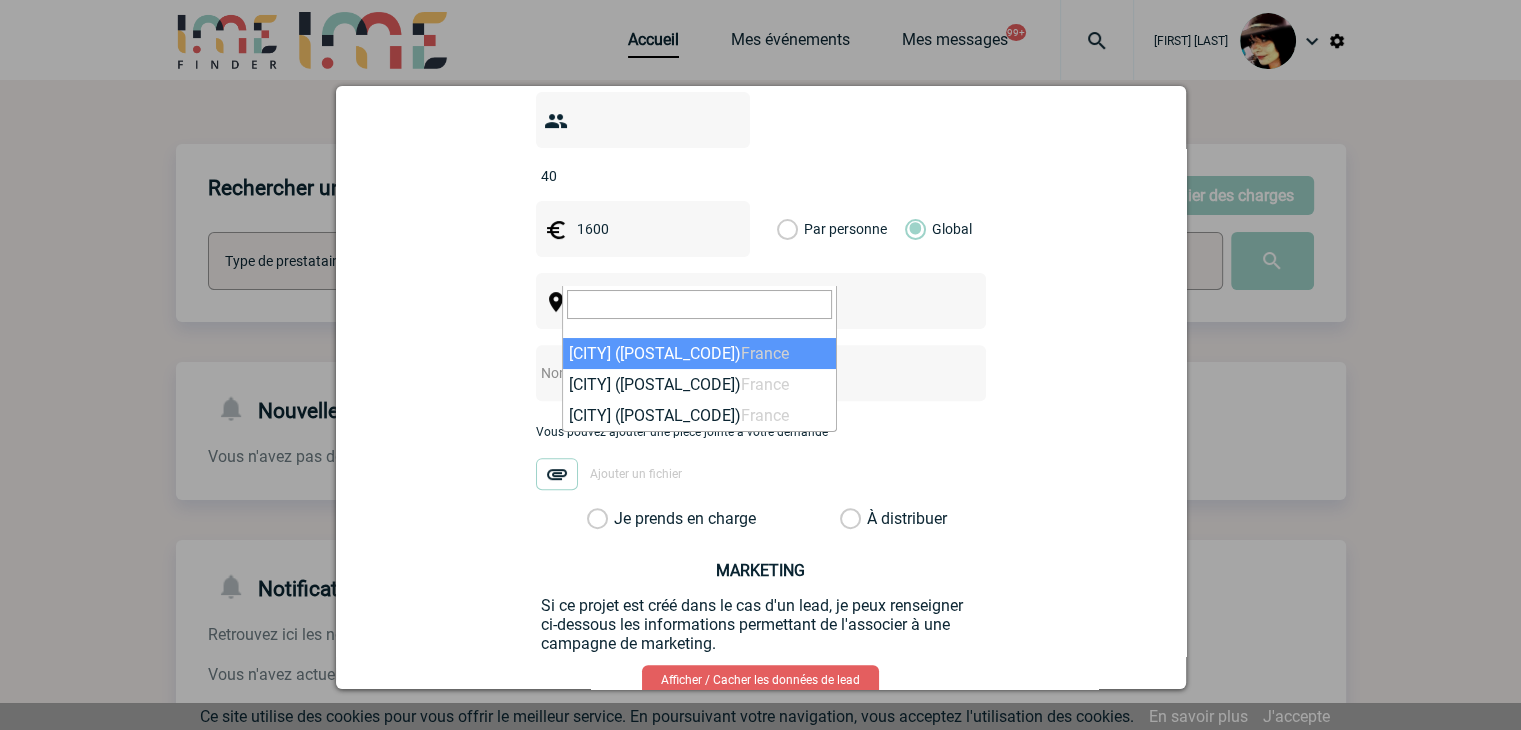 select on "31088" 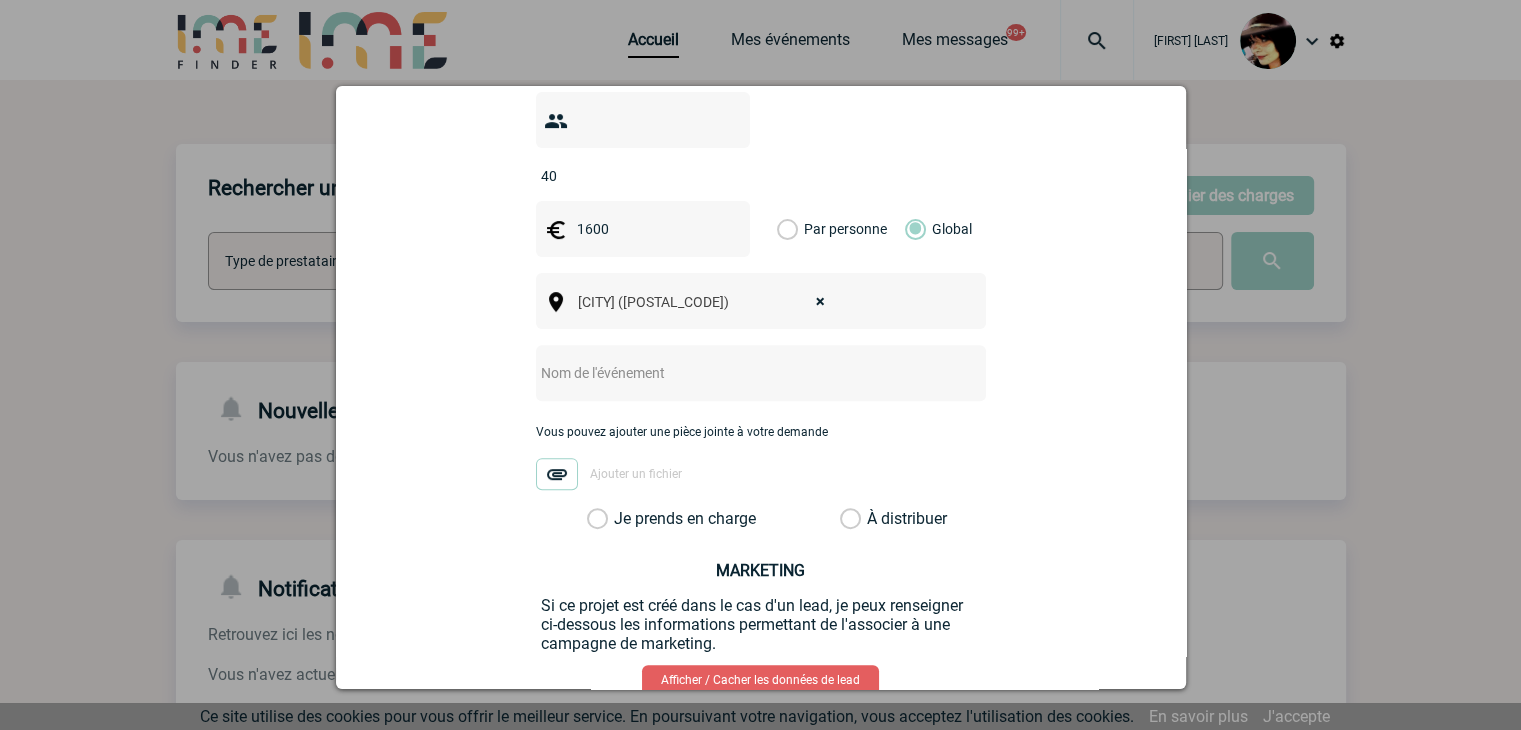 click at bounding box center [734, 373] 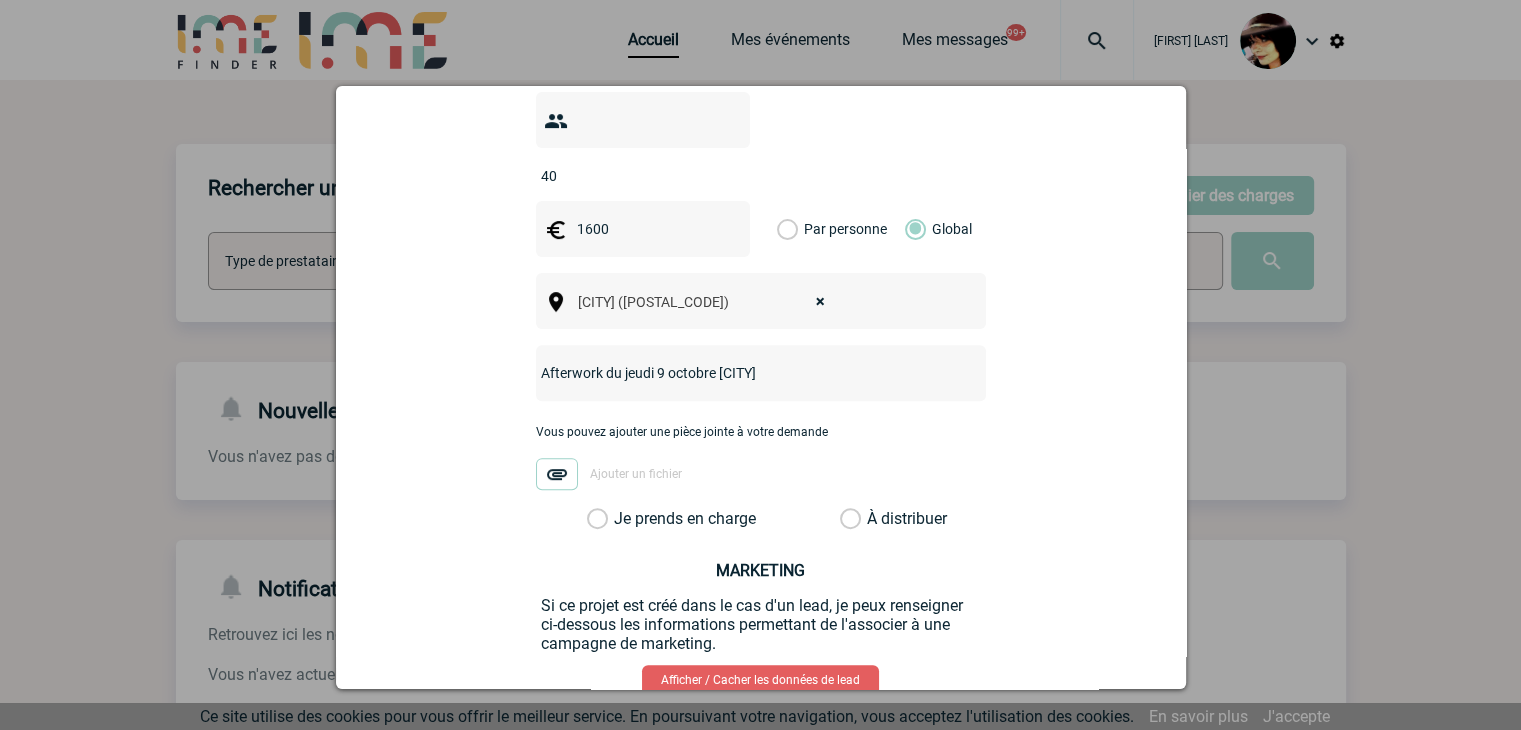 type on "Afterwork du jeudi 9 octobre Toulouse" 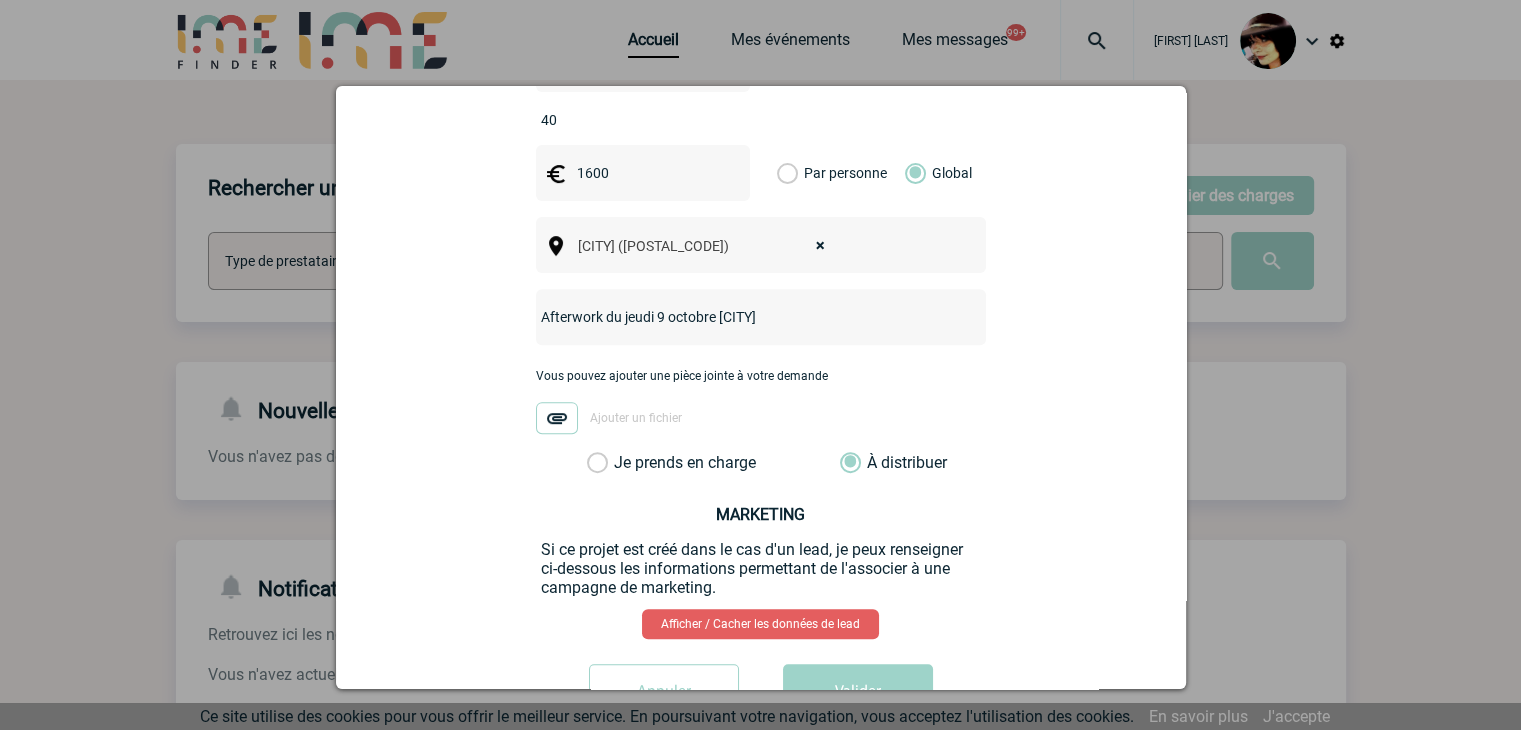 scroll, scrollTop: 802, scrollLeft: 0, axis: vertical 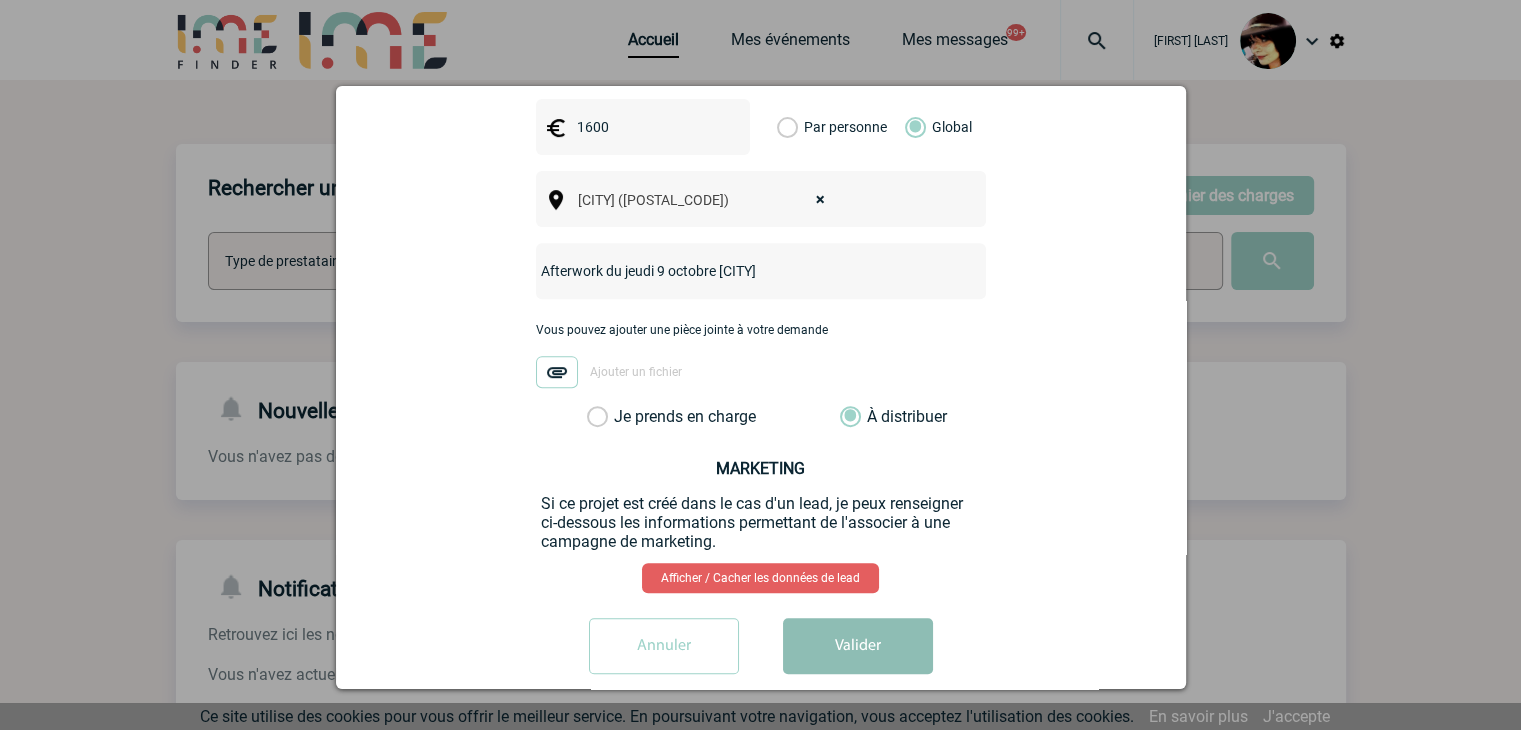 click on "Valider" at bounding box center (858, 646) 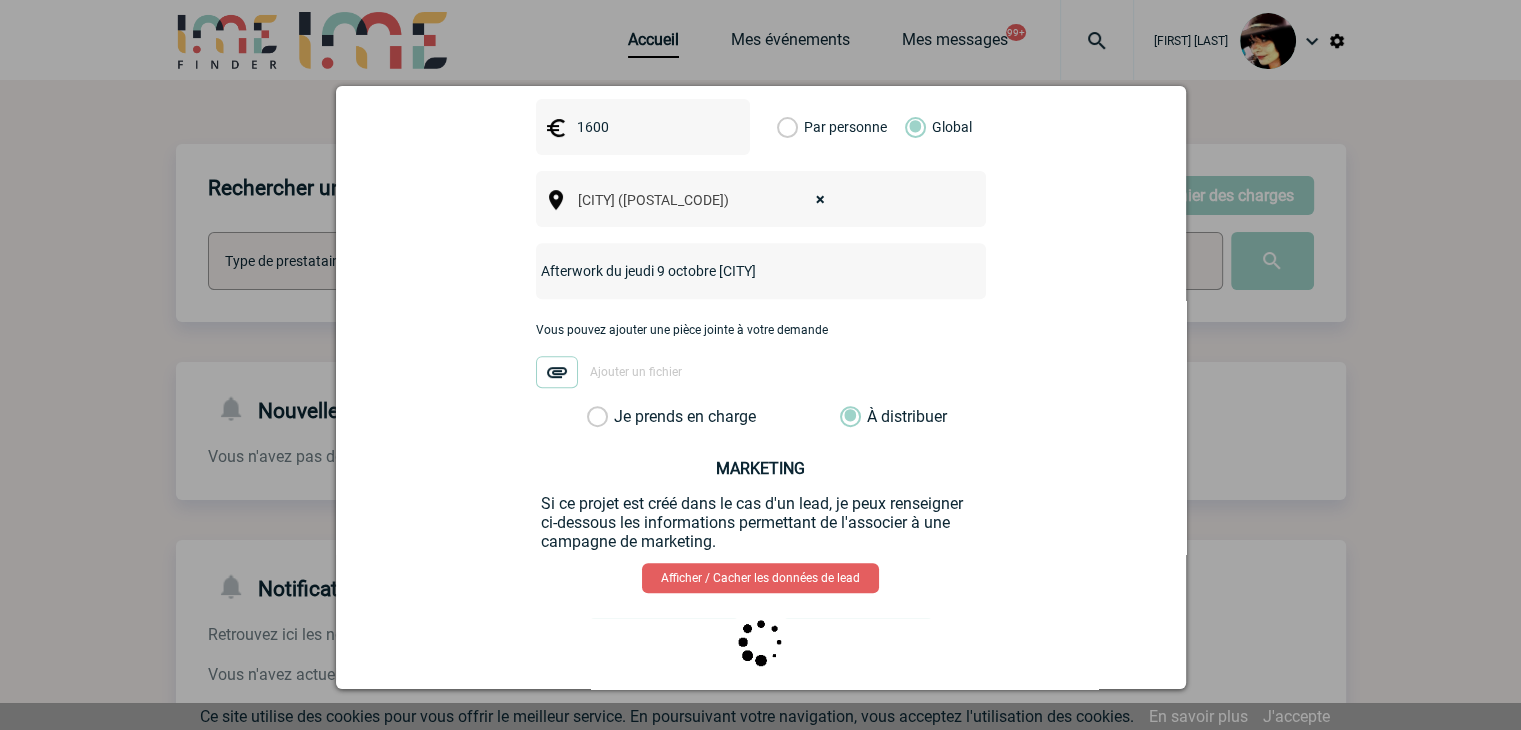 scroll, scrollTop: 0, scrollLeft: 0, axis: both 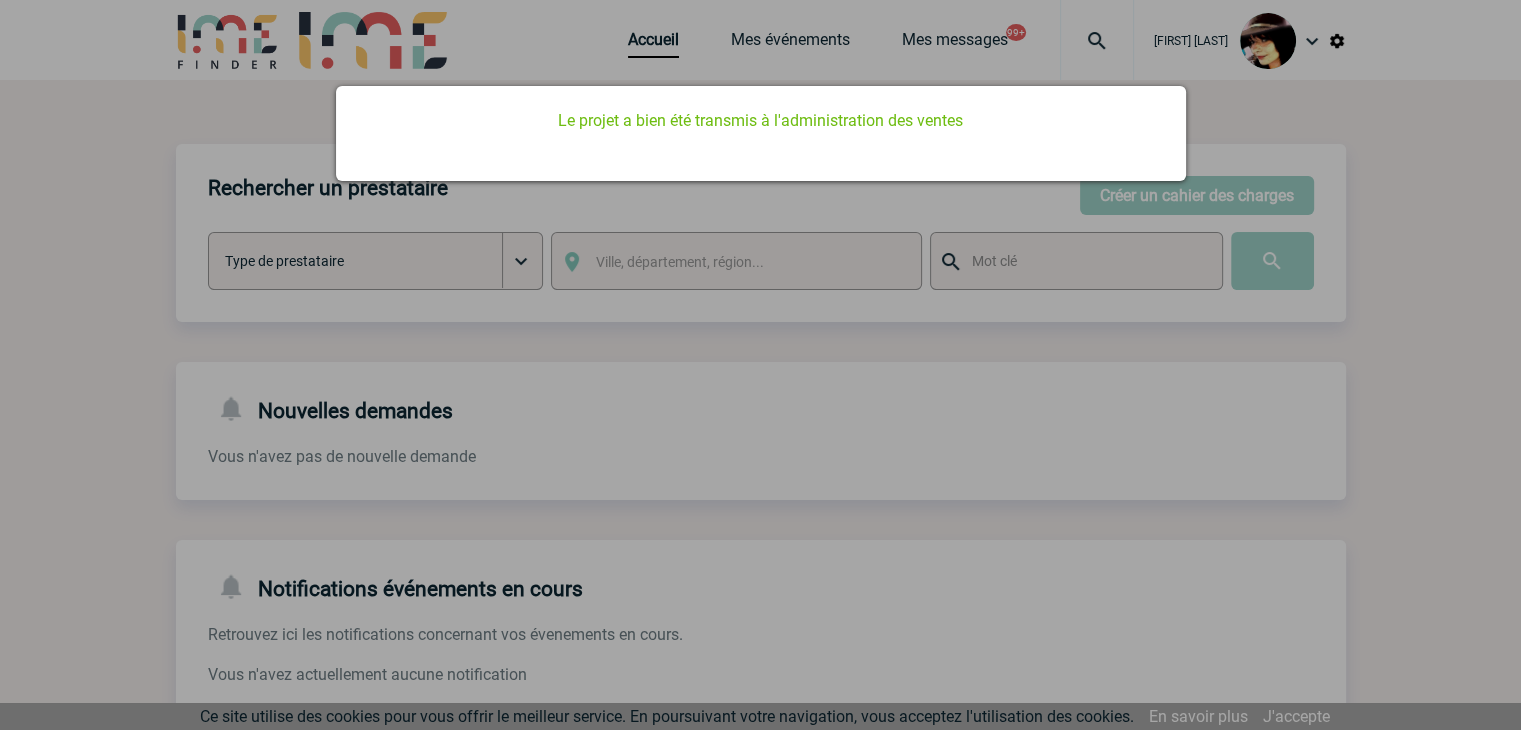 drag, startPoint x: 776, startPoint y: 486, endPoint x: 800, endPoint y: 250, distance: 237.2172 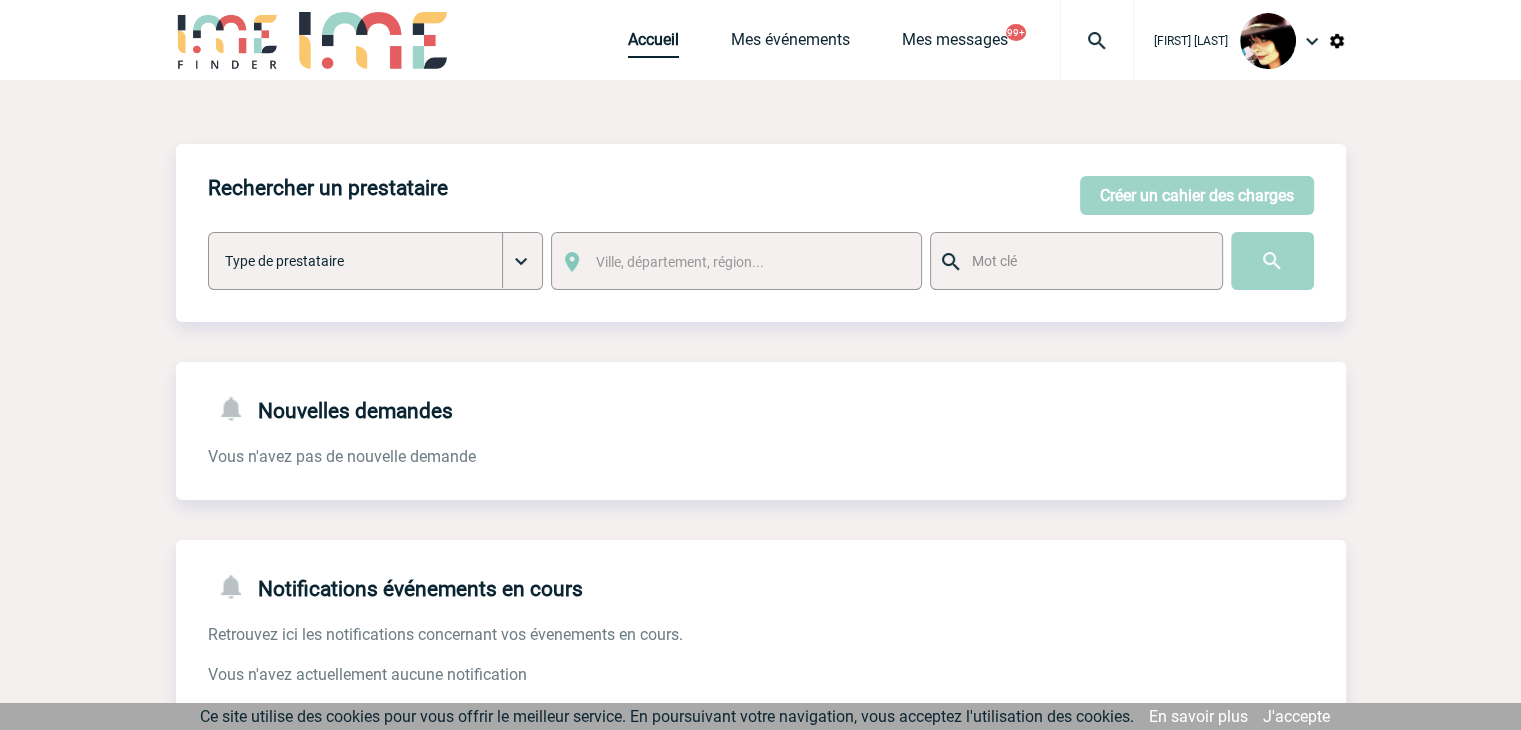 click on "Accueil" at bounding box center (653, 44) 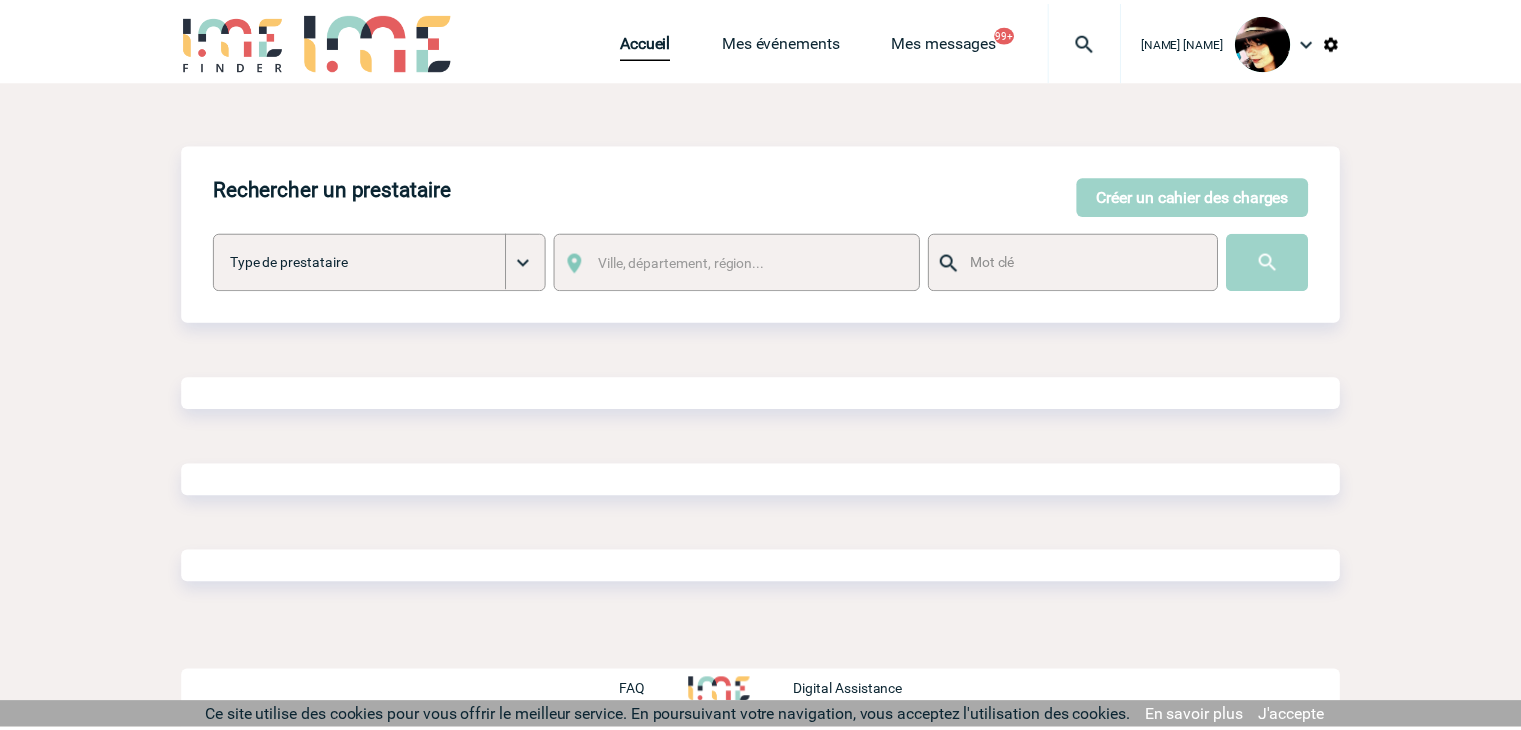 scroll, scrollTop: 0, scrollLeft: 0, axis: both 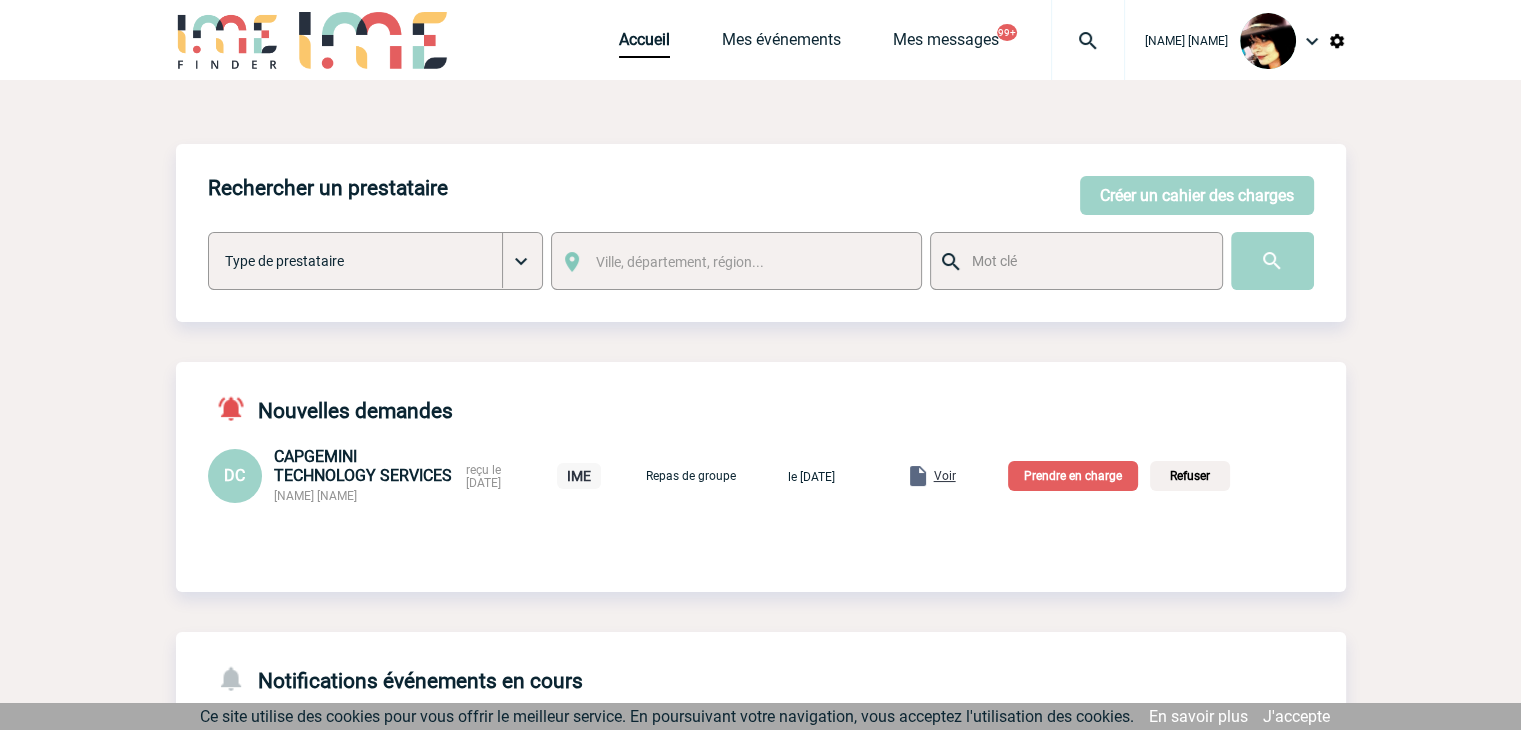 click on "Voir" at bounding box center [945, 476] 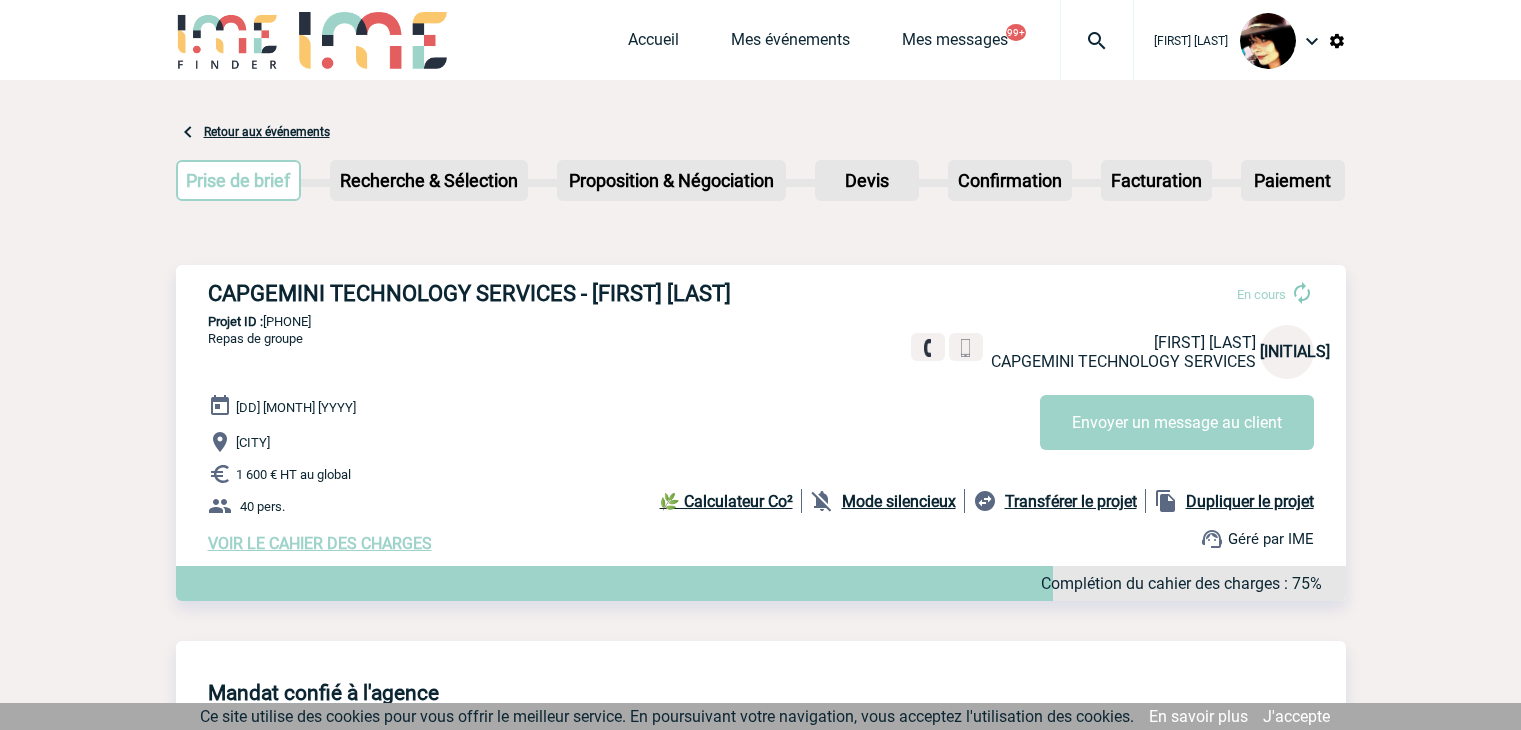 scroll, scrollTop: 0, scrollLeft: 0, axis: both 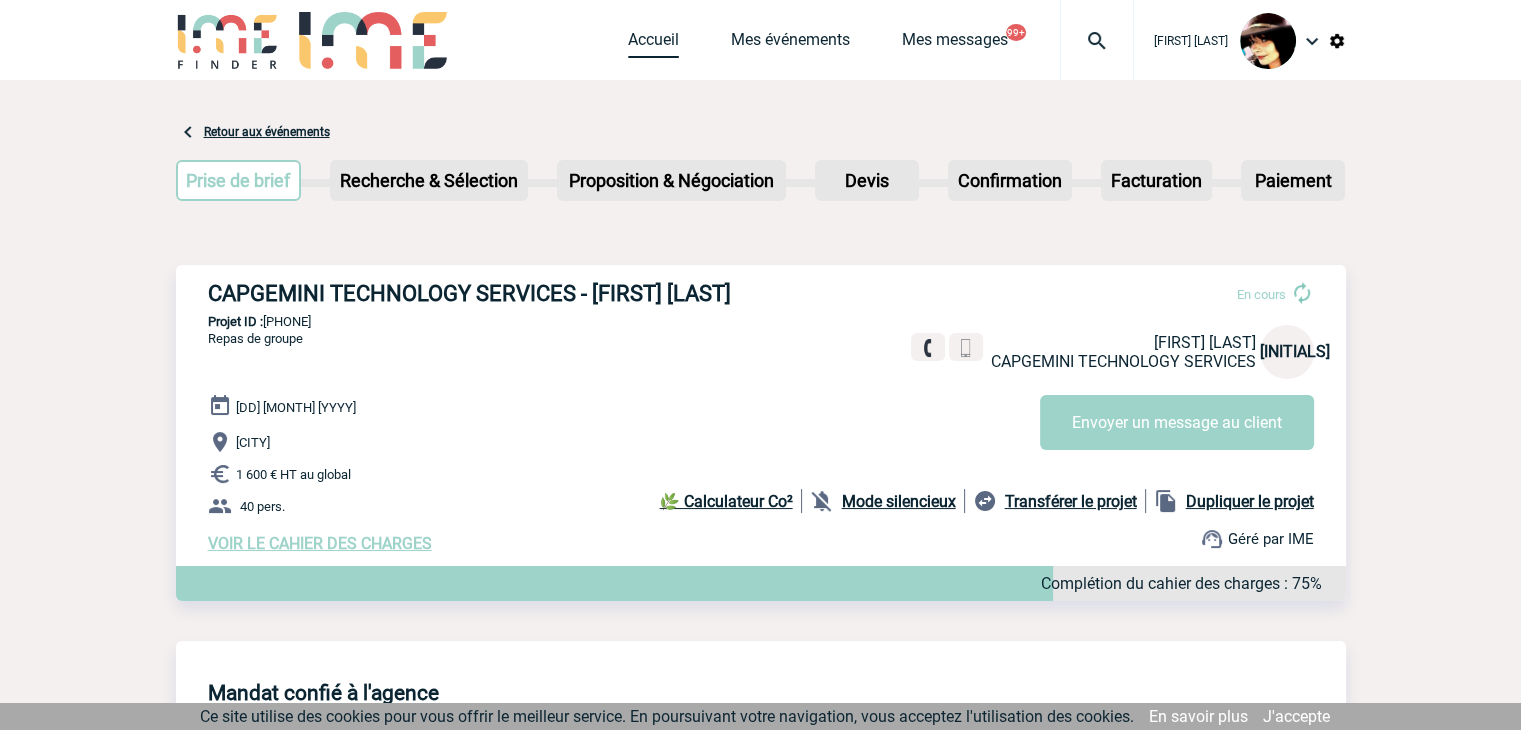 click on "Accueil" at bounding box center [653, 44] 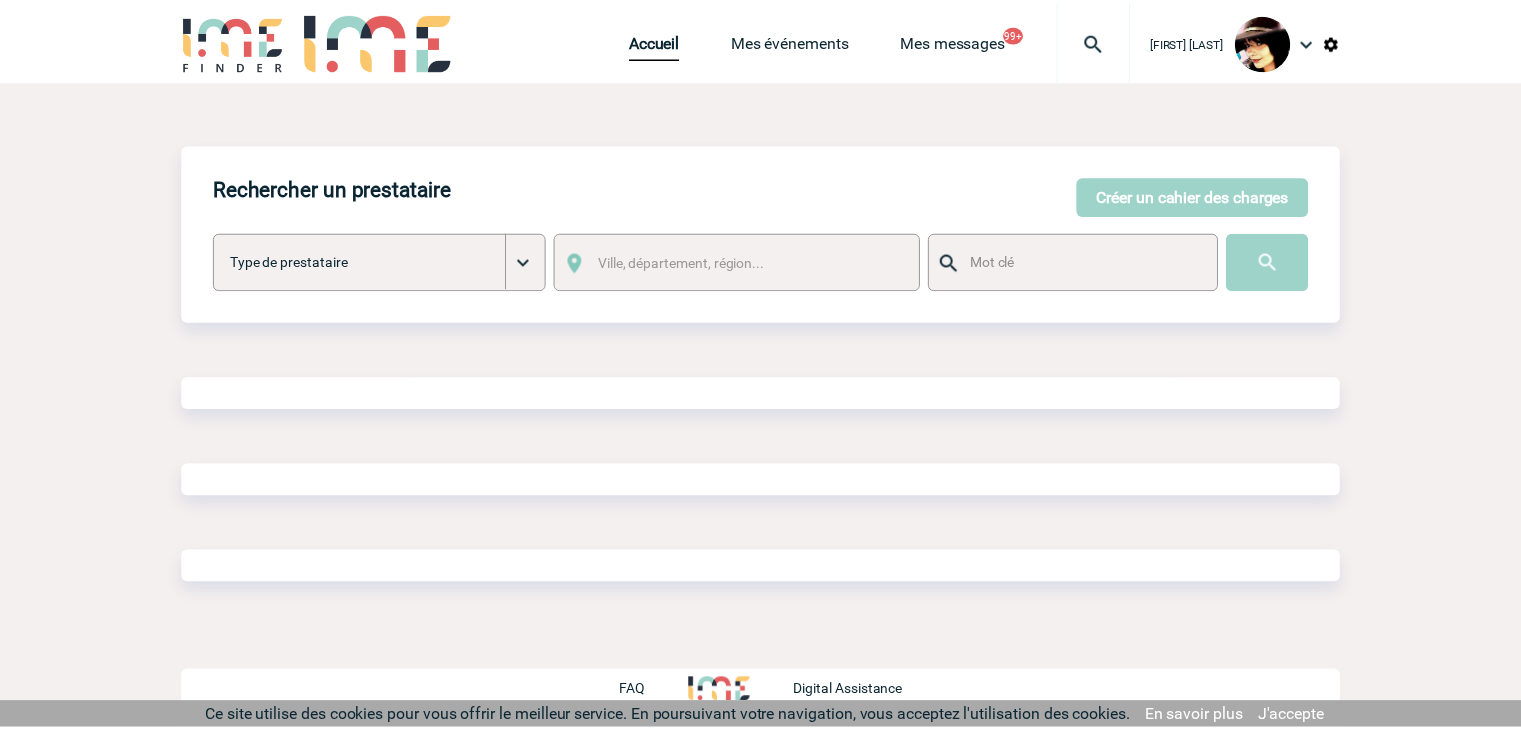 scroll, scrollTop: 0, scrollLeft: 0, axis: both 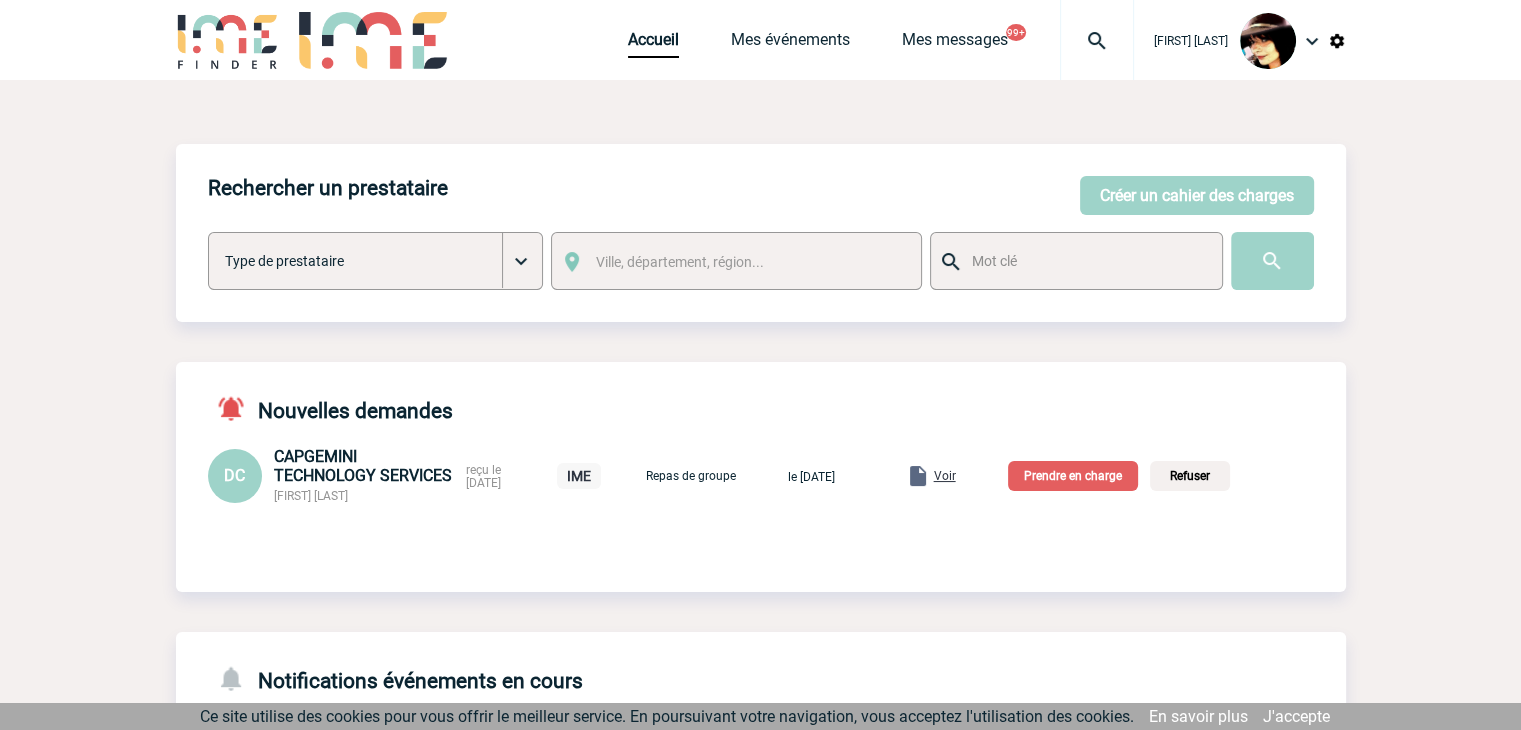 click on "Prendre en charge" at bounding box center [1073, 476] 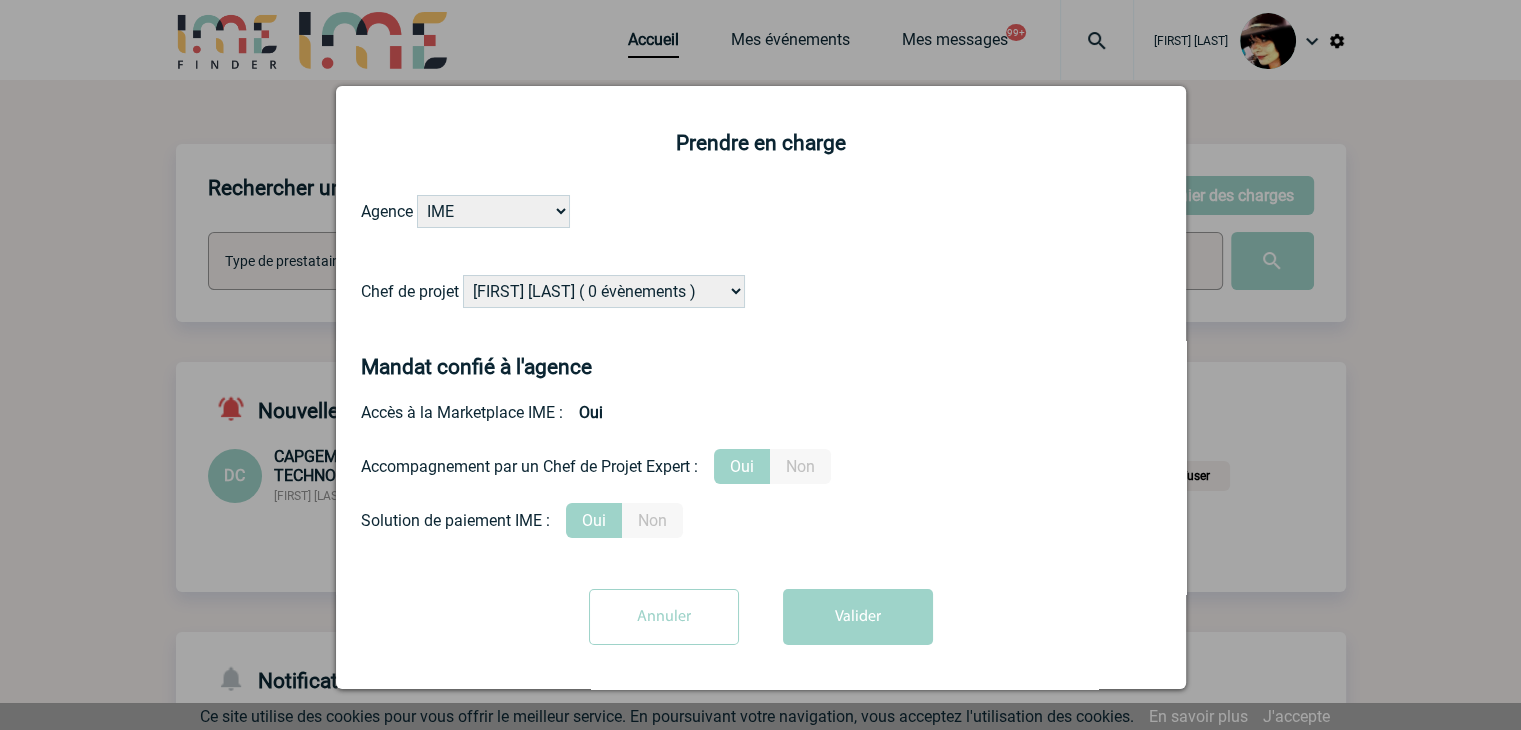 click on "[FIRST] [LAST] ( 0 évènements )
[FIRST] [LAST] ( 1196 évènements )
[FIRST] [LAST] ( 169 évènements )
[FIRST] [LAST] ( 0 évènements )
[FIRST] [LAST] ( 0 évènements )
[FIRST] [LAST] ( 1046 évènements )
[FIRST] [LAST] ( 1005 évènements )
[FIRST] [LAST] ( 0 évènements )
[FIRST] [LAST] ( 14 évènements )
[FIRST] [LAST] ( 5 évènements )
[FIRST] [LAST] ( 0 évènements )" at bounding box center [604, 291] 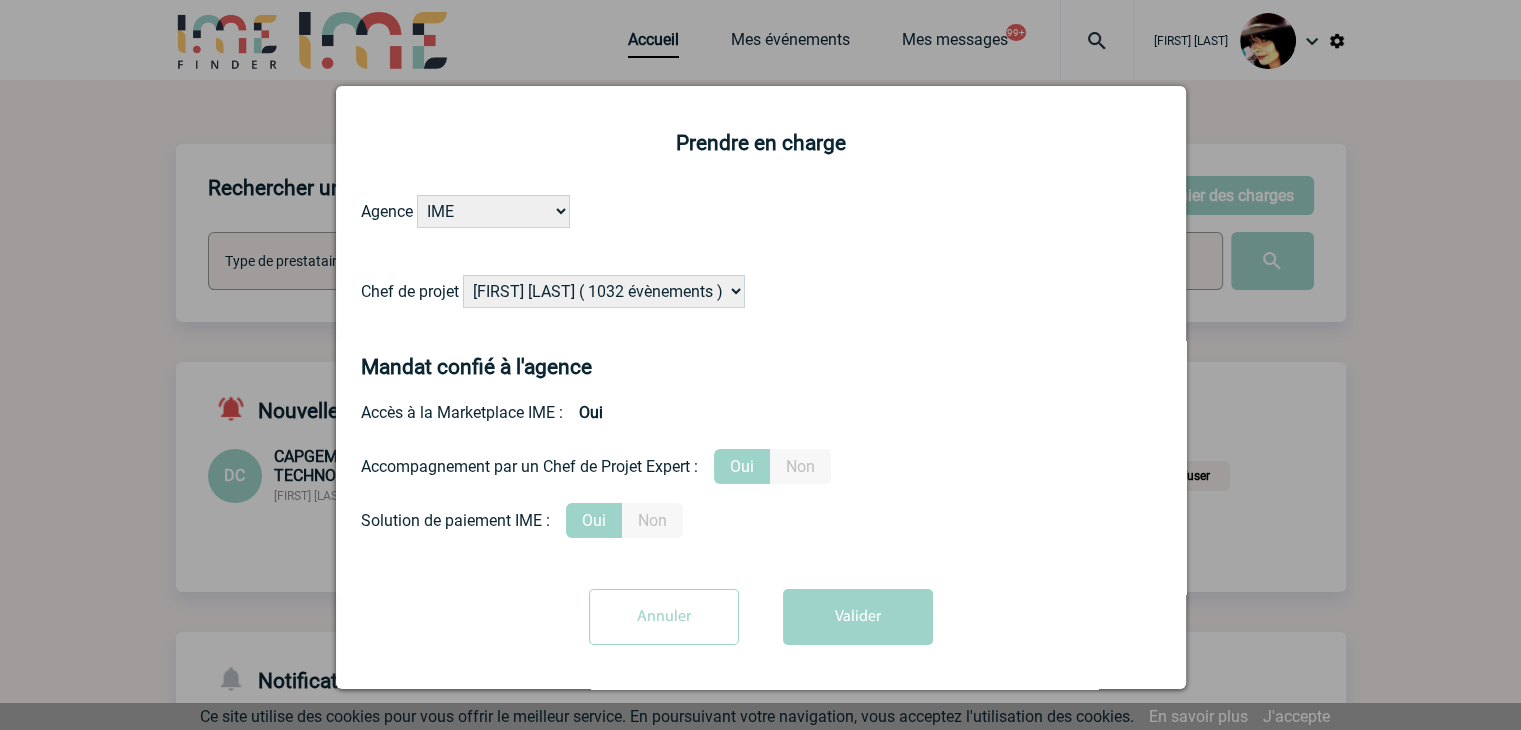click on "[FIRST] [LAST] ( 0 évènements )
[FIRST] [LAST] ( 1196 évènements )
[FIRST] [LAST] ( 169 évènements )
[FIRST] [LAST] ( 0 évènements )
[FIRST] [LAST] ( 0 évènements )
[FIRST] [LAST] ( 1046 évènements )
[FIRST] [LAST] ( 1005 évènements )
[FIRST] [LAST] ( 0 évènements )
[FIRST] [LAST] ( 14 évènements )
[FIRST] [LAST] ( 5 évènements )
[FIRST] [LAST] ( 0 évènements )" at bounding box center [604, 291] 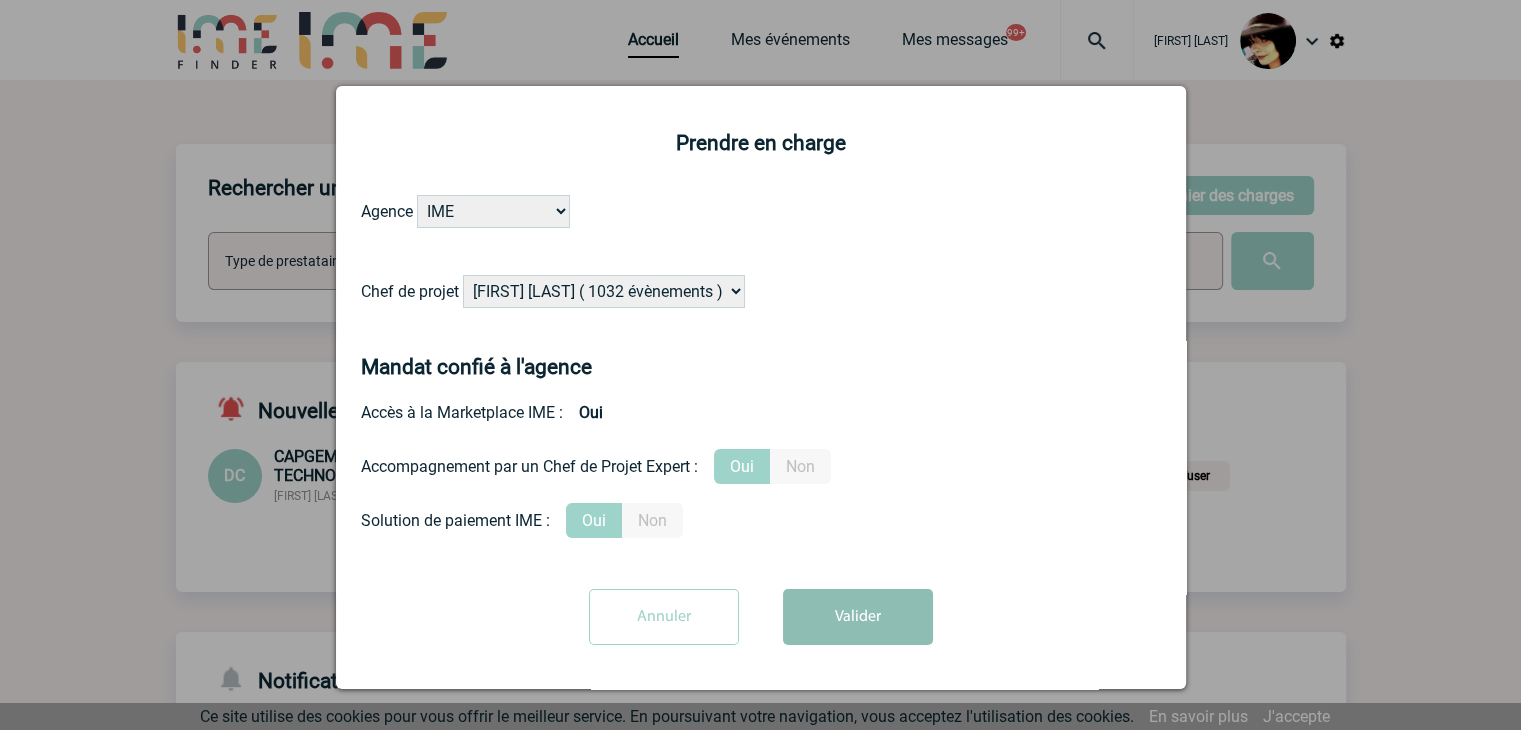 click on "Valider" at bounding box center [858, 617] 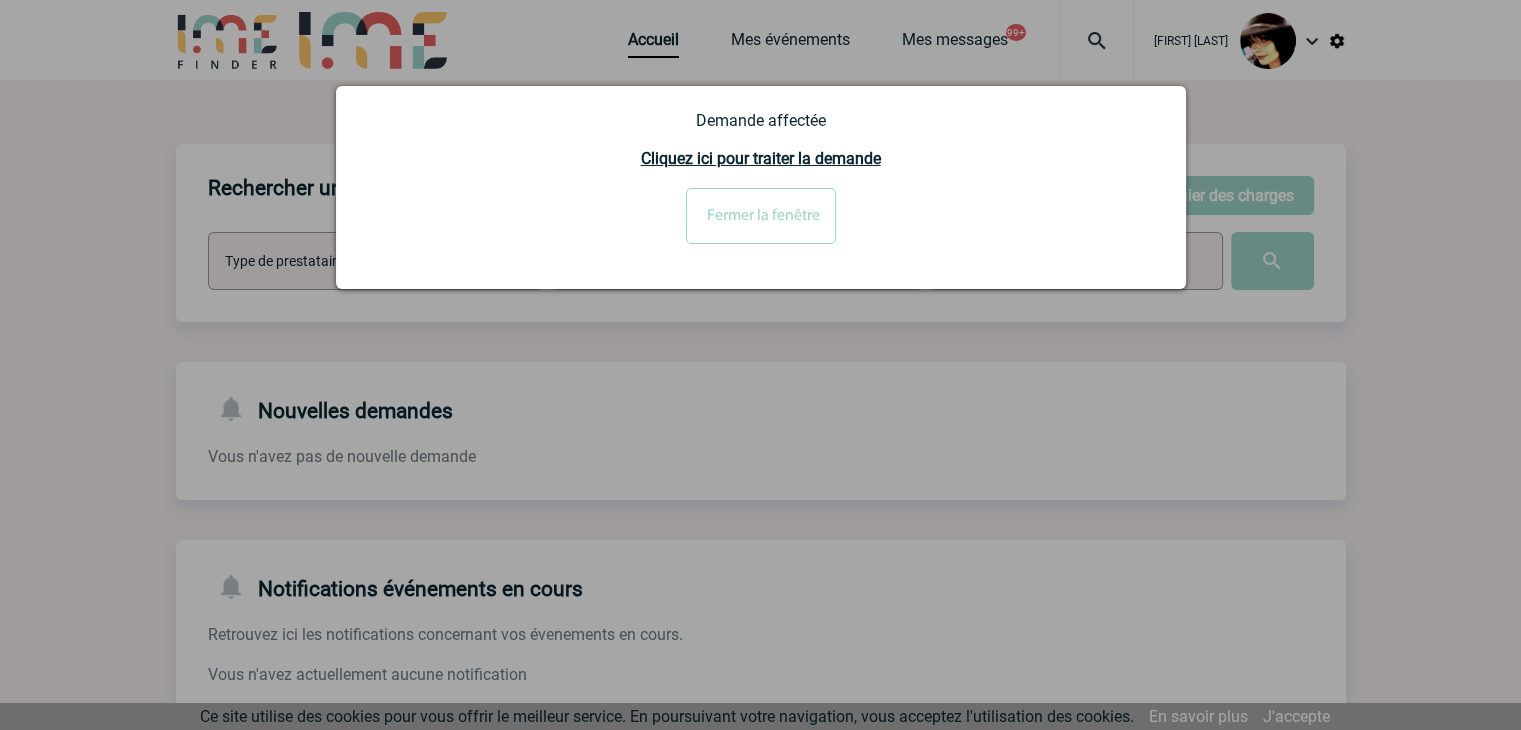 drag, startPoint x: 640, startPoint y: 37, endPoint x: 631, endPoint y: 88, distance: 51.78803 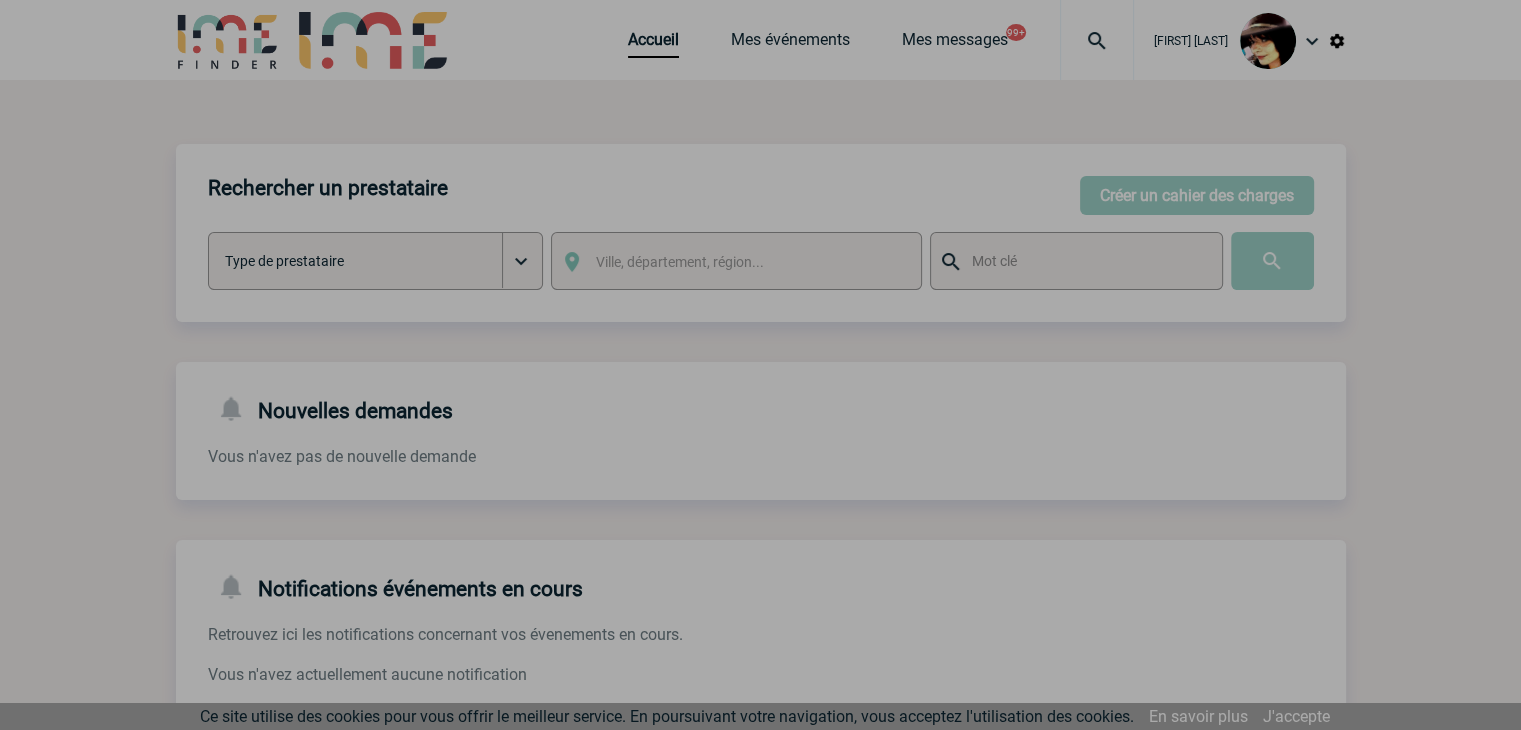 click on "Rachel SABOUREAU
Accueil
Mes événements
99+" at bounding box center (760, 612) 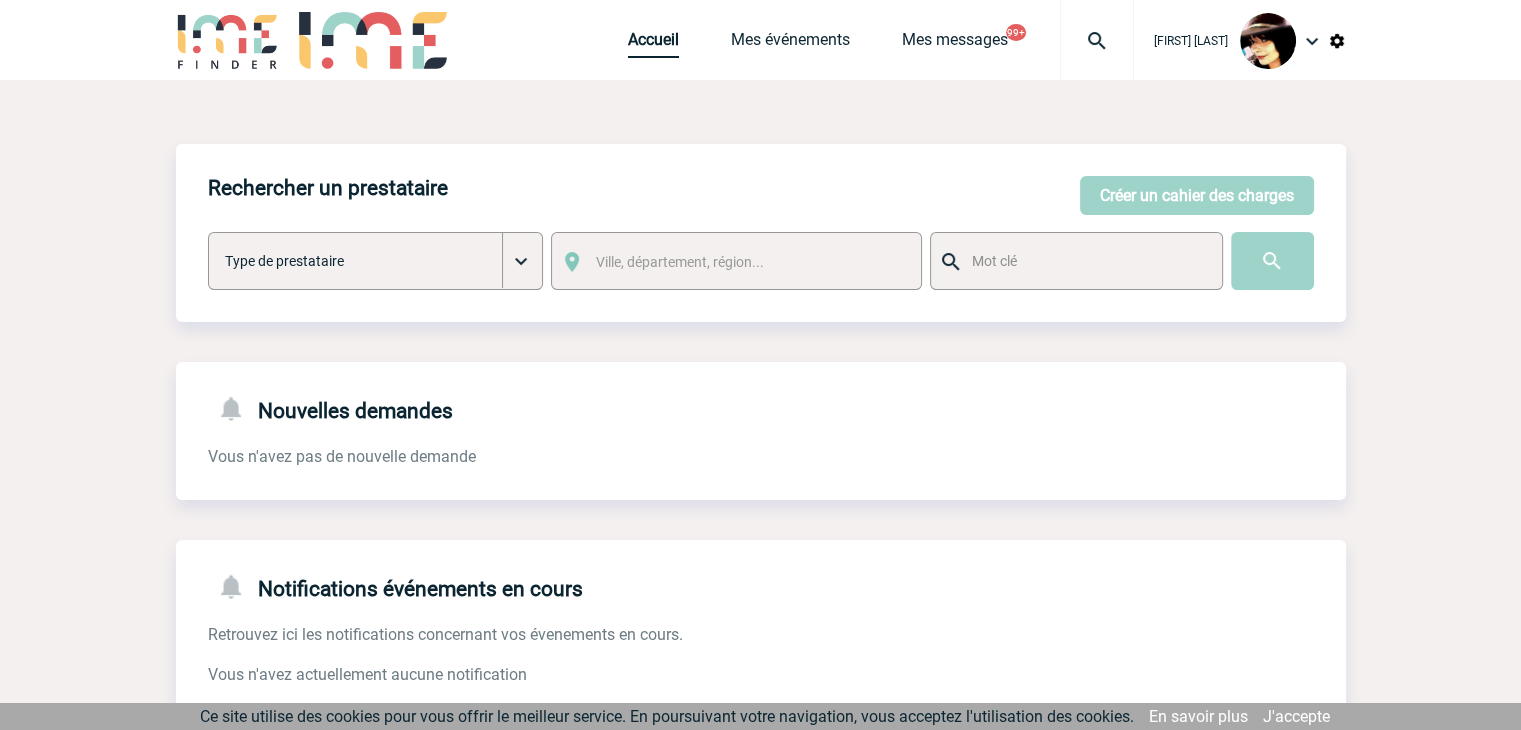 click on "Accueil" at bounding box center (653, 44) 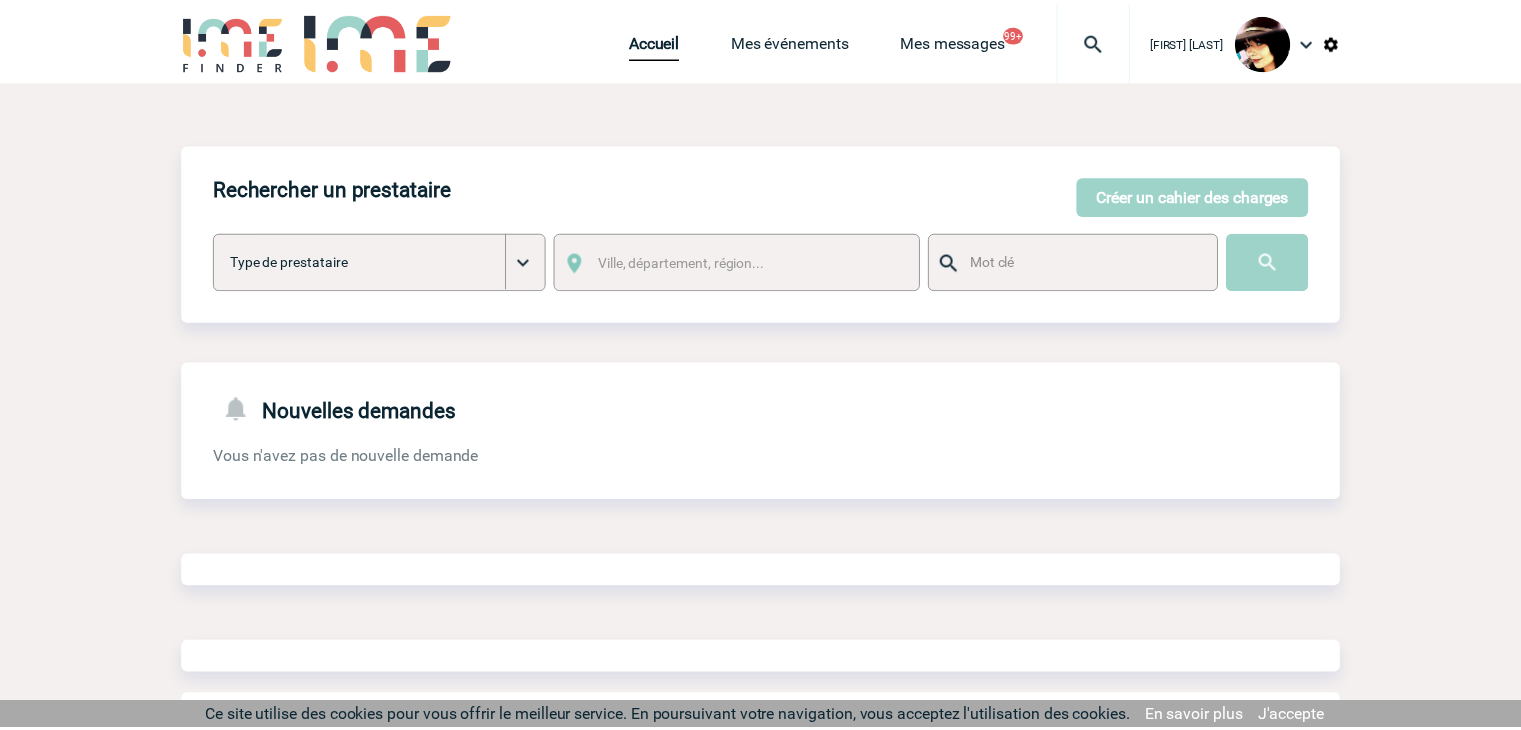 scroll, scrollTop: 0, scrollLeft: 0, axis: both 